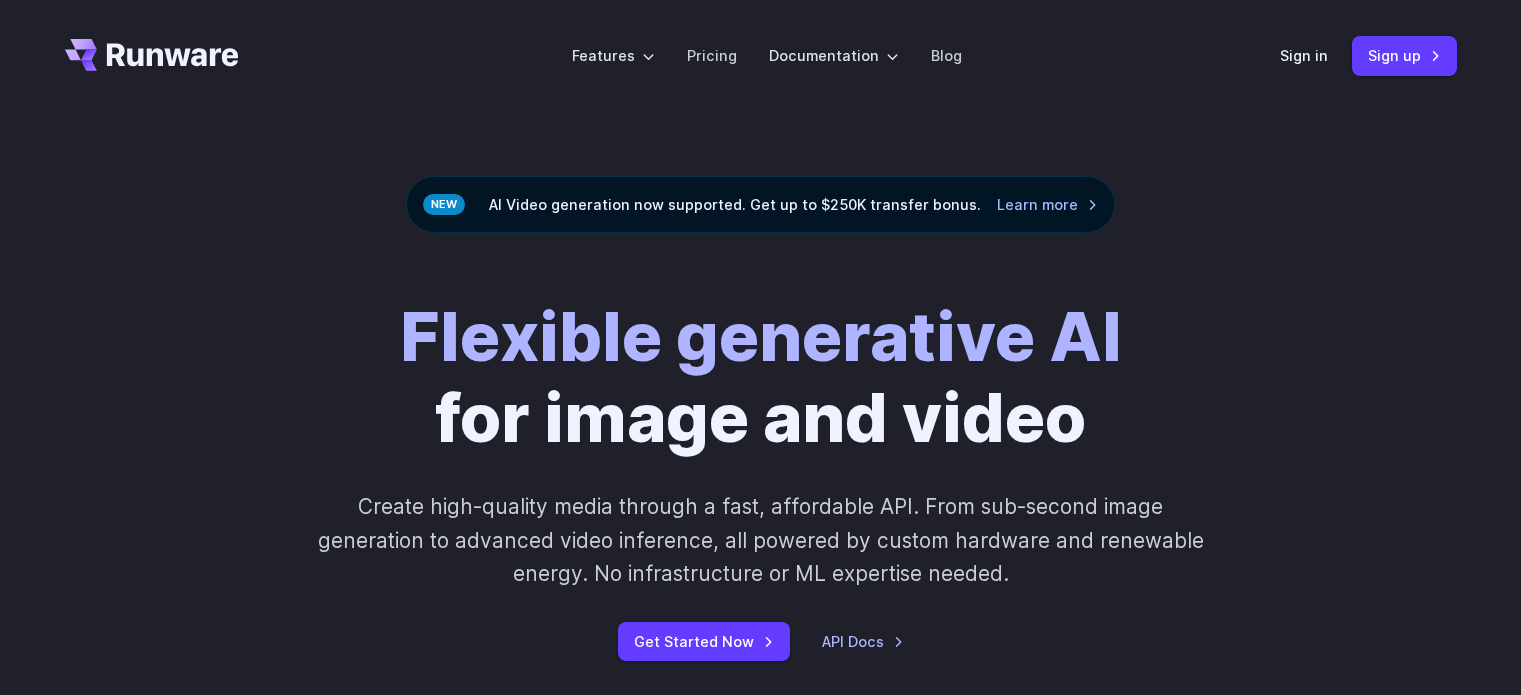 scroll, scrollTop: 0, scrollLeft: 0, axis: both 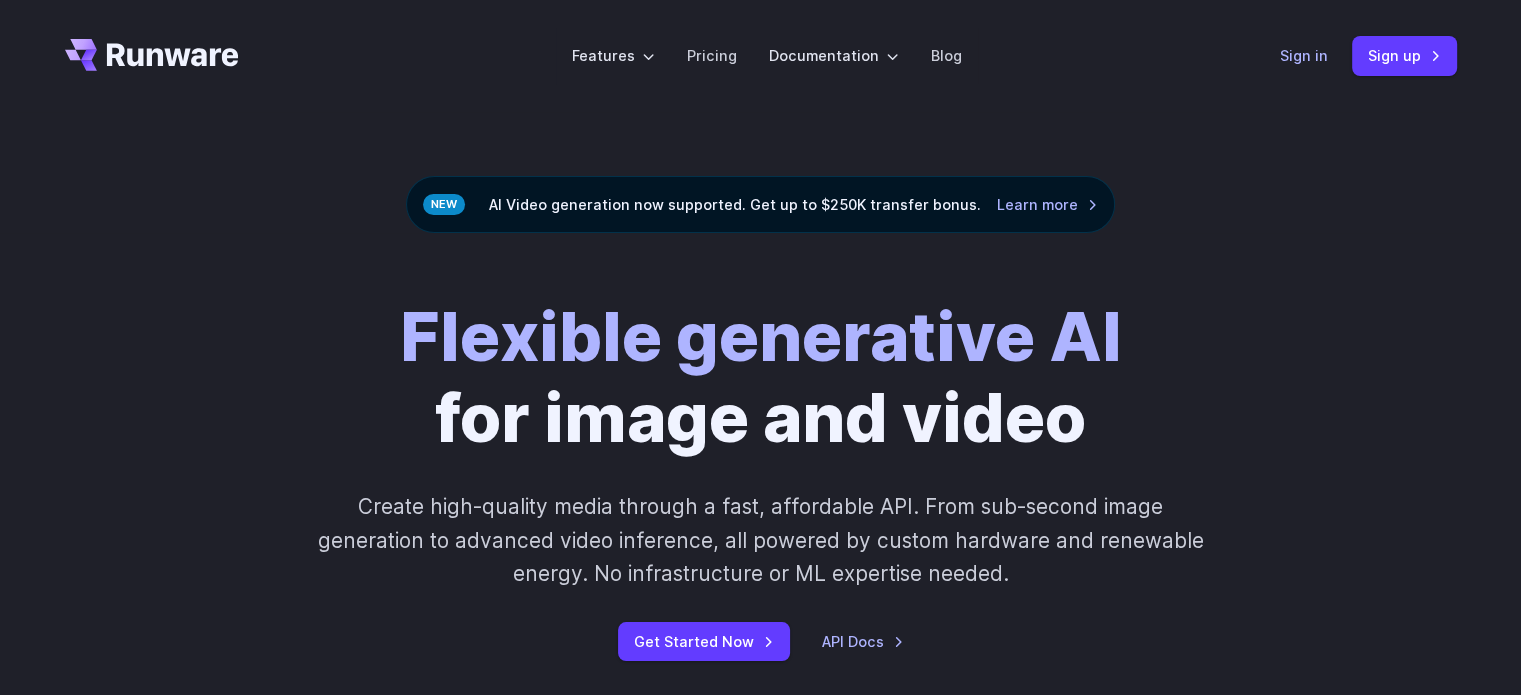 click on "Sign in" at bounding box center (1304, 55) 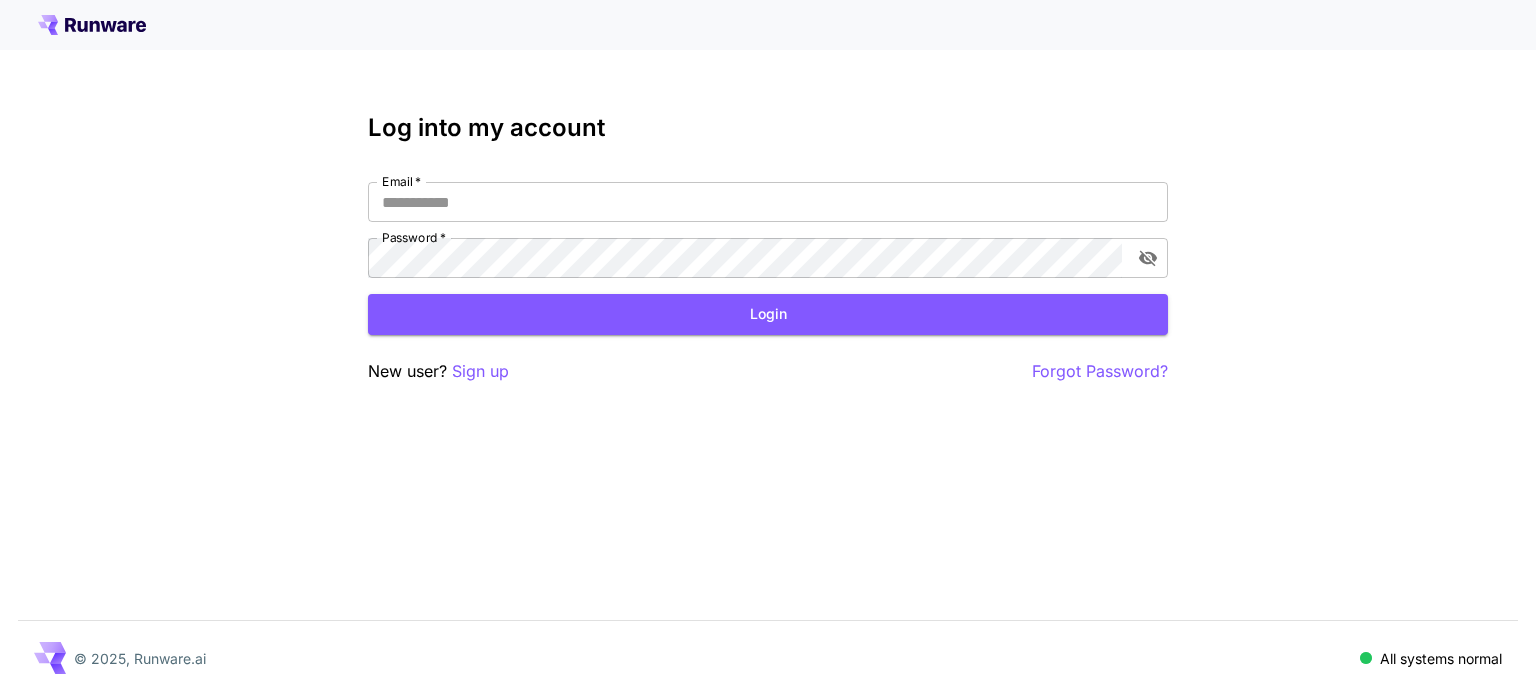 scroll, scrollTop: 0, scrollLeft: 0, axis: both 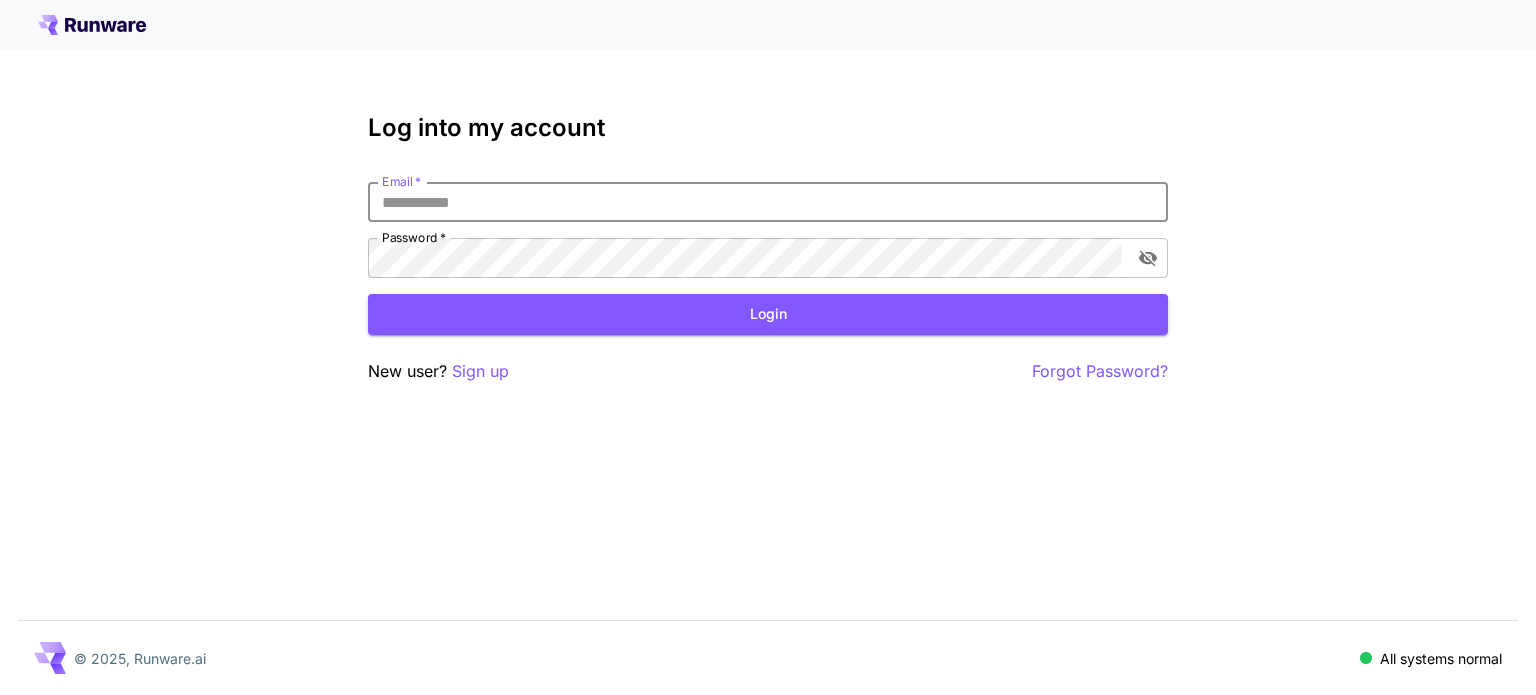 click on "Email   *" at bounding box center [768, 202] 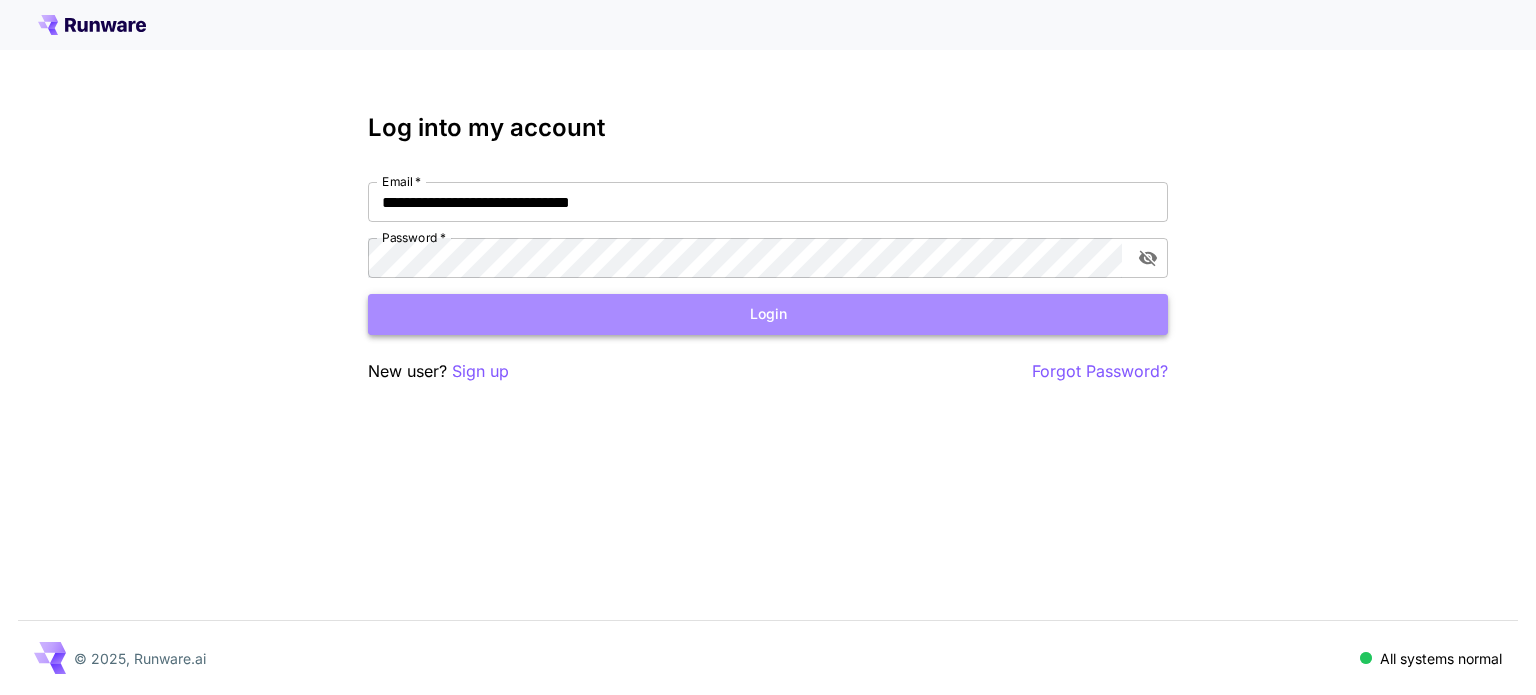 click on "Login" at bounding box center [768, 314] 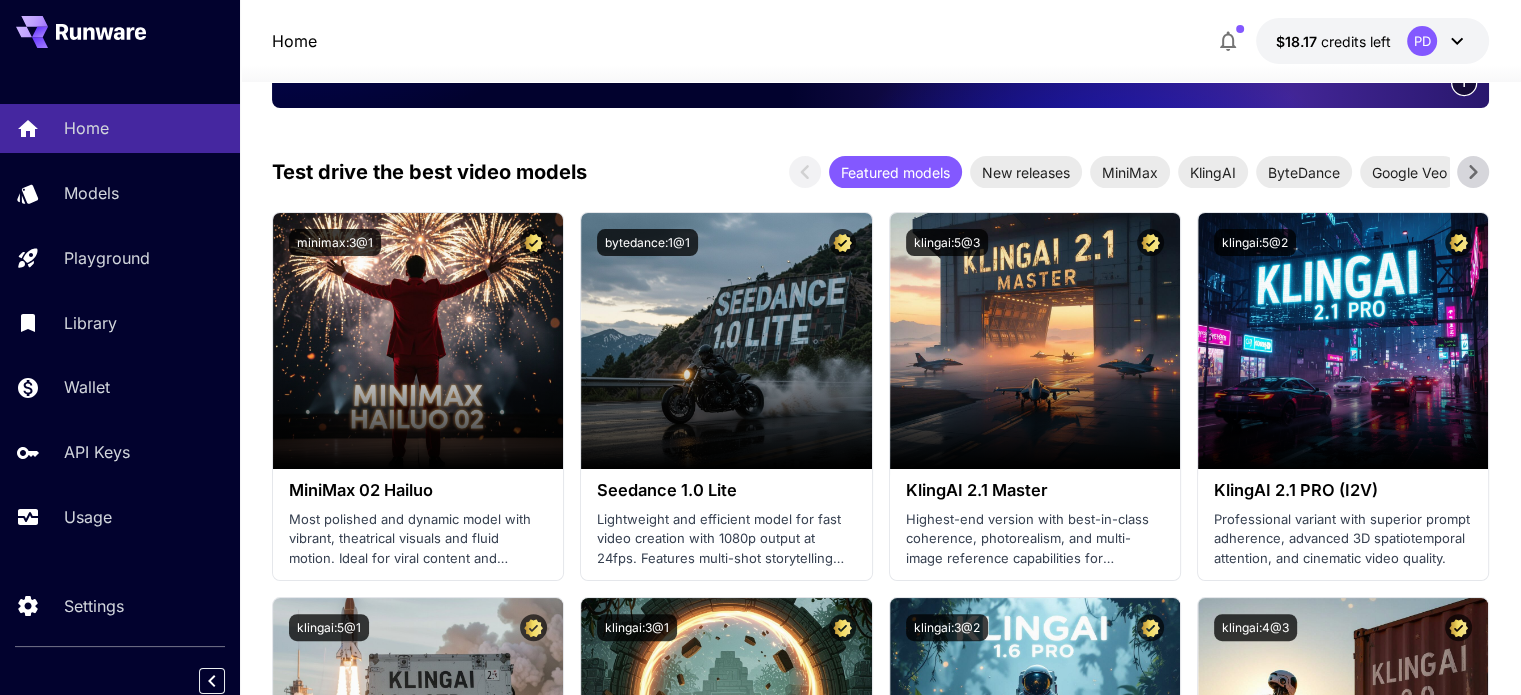 scroll, scrollTop: 407, scrollLeft: 0, axis: vertical 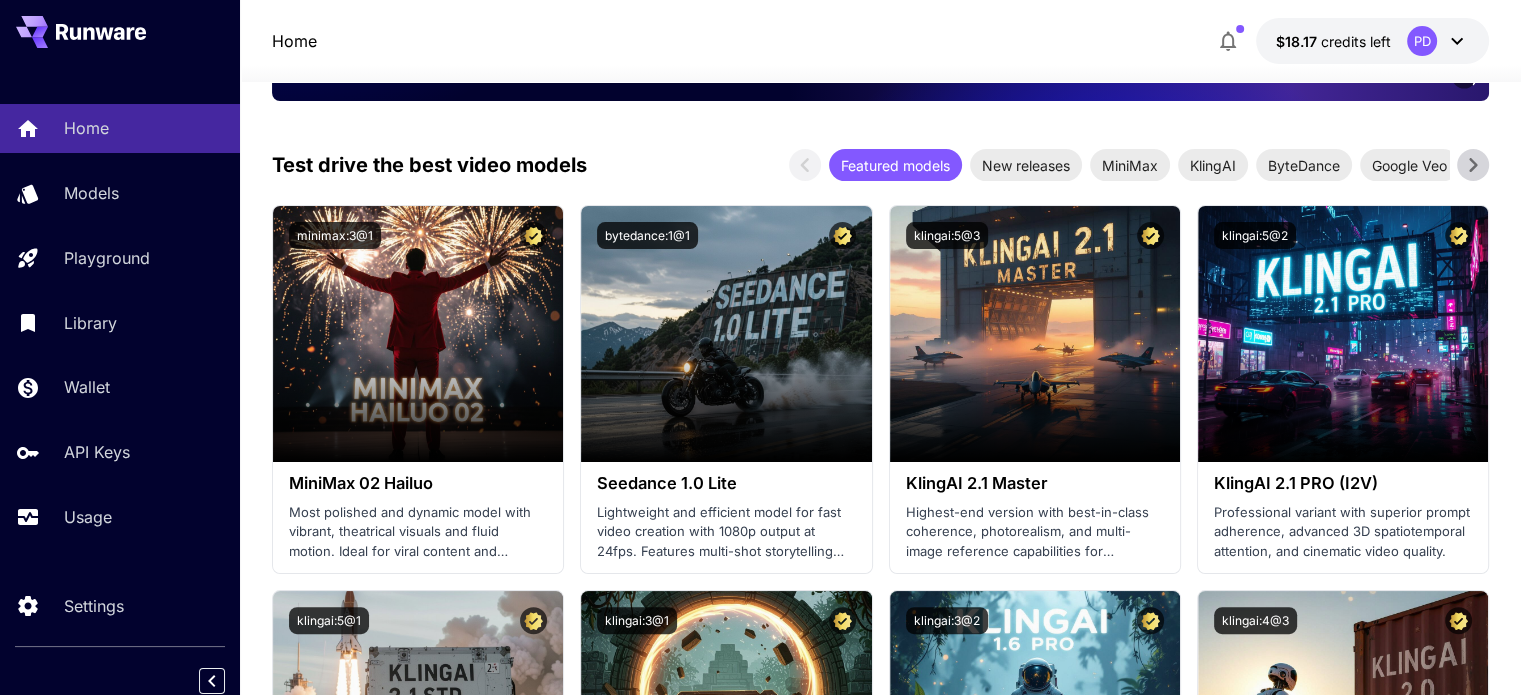 click on "Home Models Playground Library Wallet API Keys Usage" at bounding box center (120, 322) 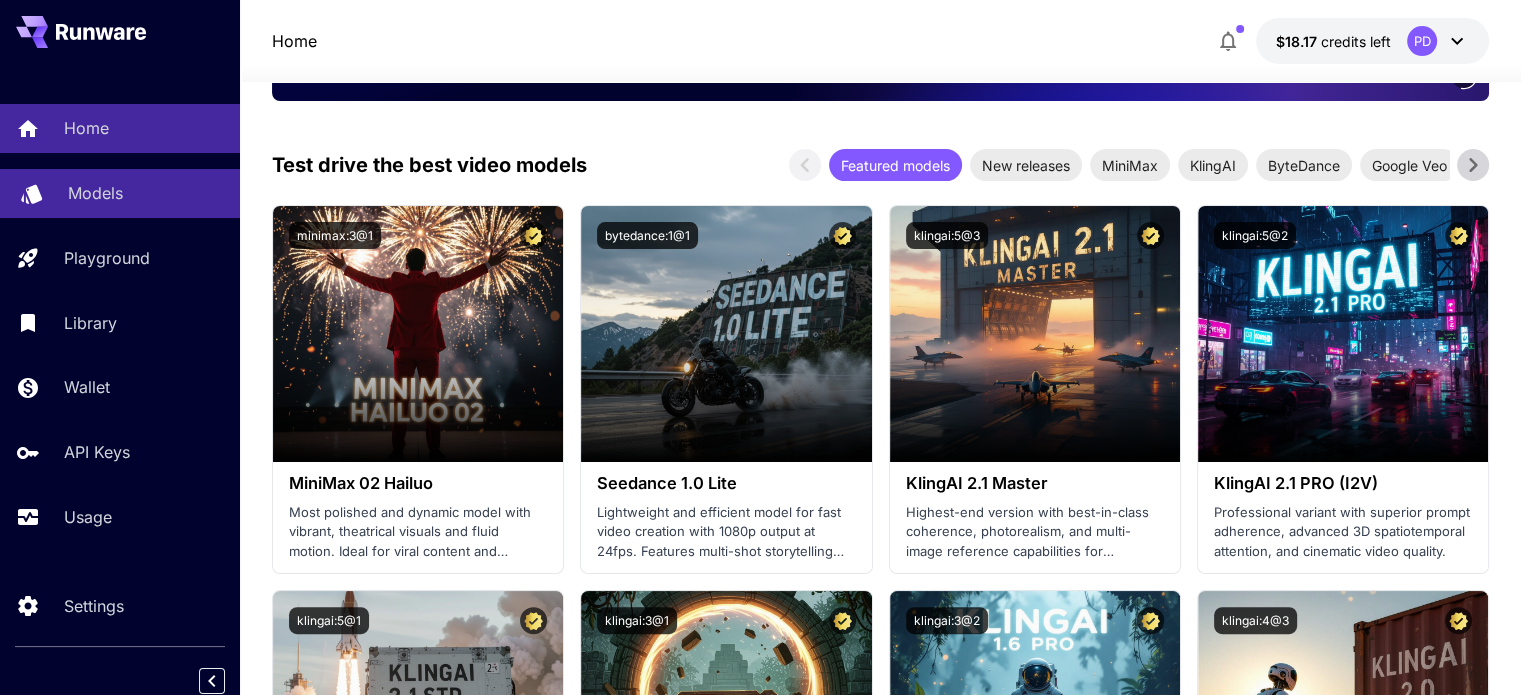 click on "Models" at bounding box center (95, 193) 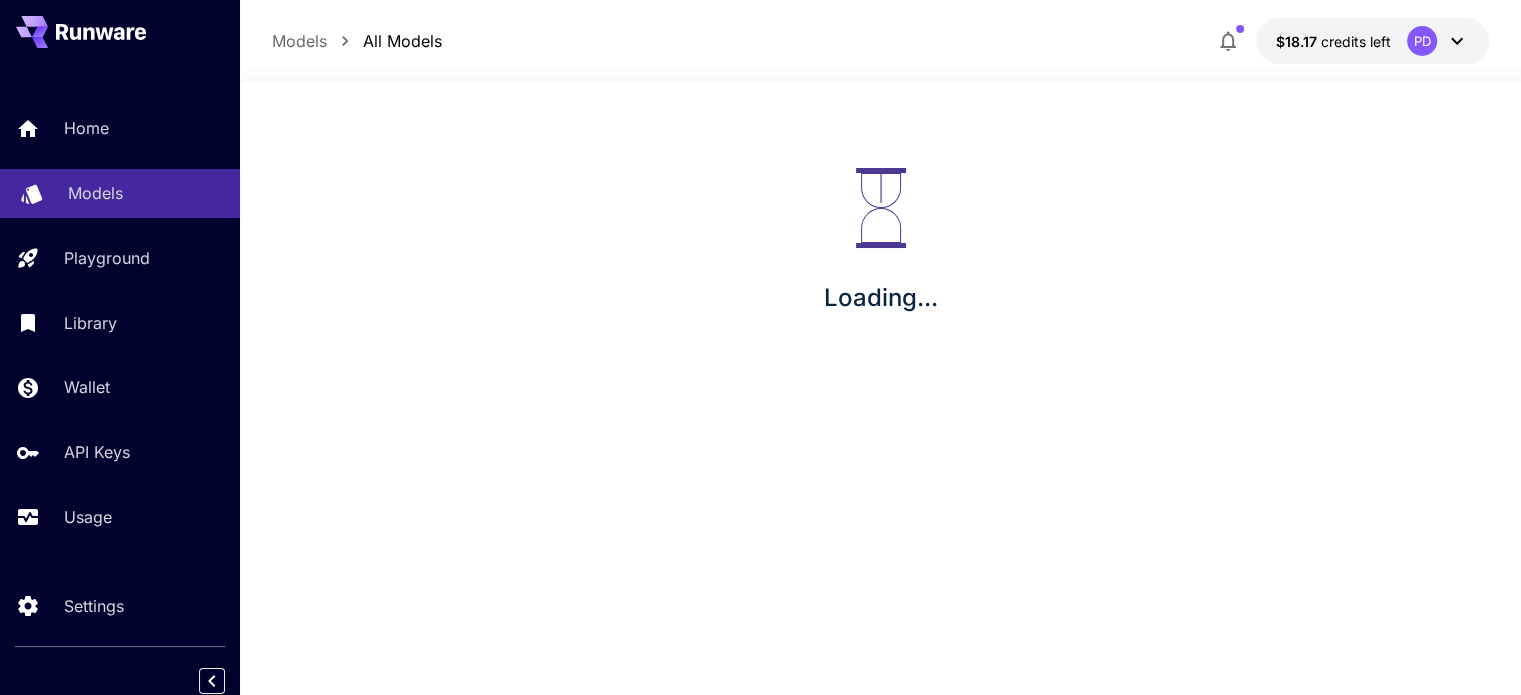 scroll, scrollTop: 0, scrollLeft: 0, axis: both 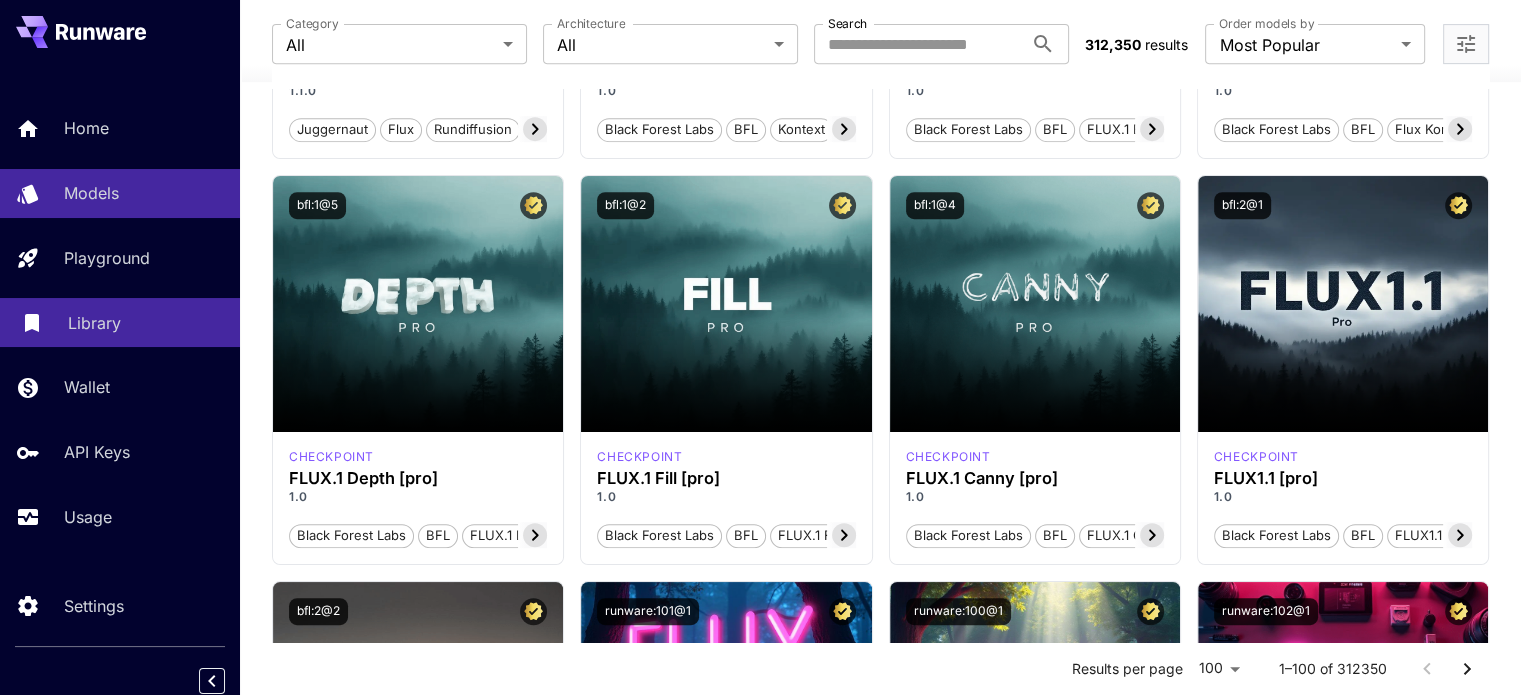 click on "Library" at bounding box center [94, 323] 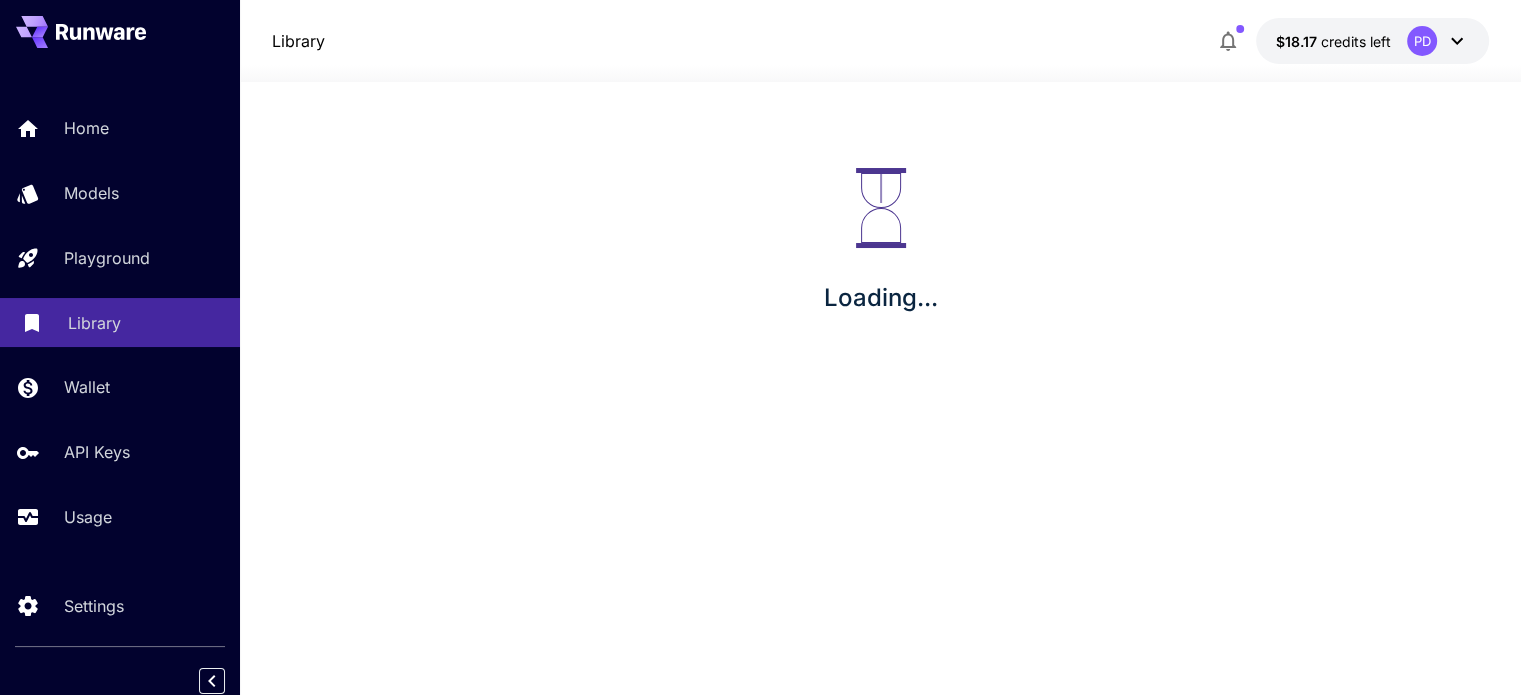 scroll, scrollTop: 0, scrollLeft: 0, axis: both 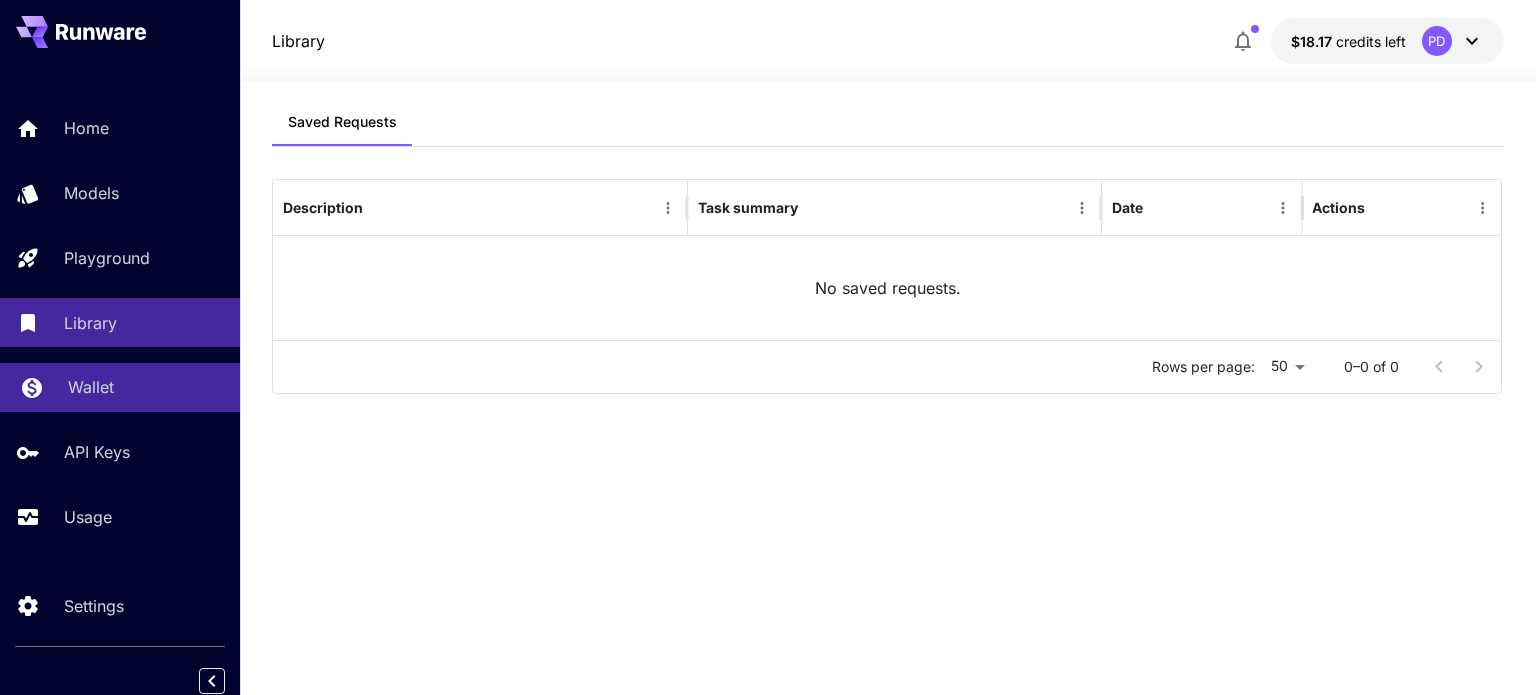 click on "Wallet" at bounding box center (91, 387) 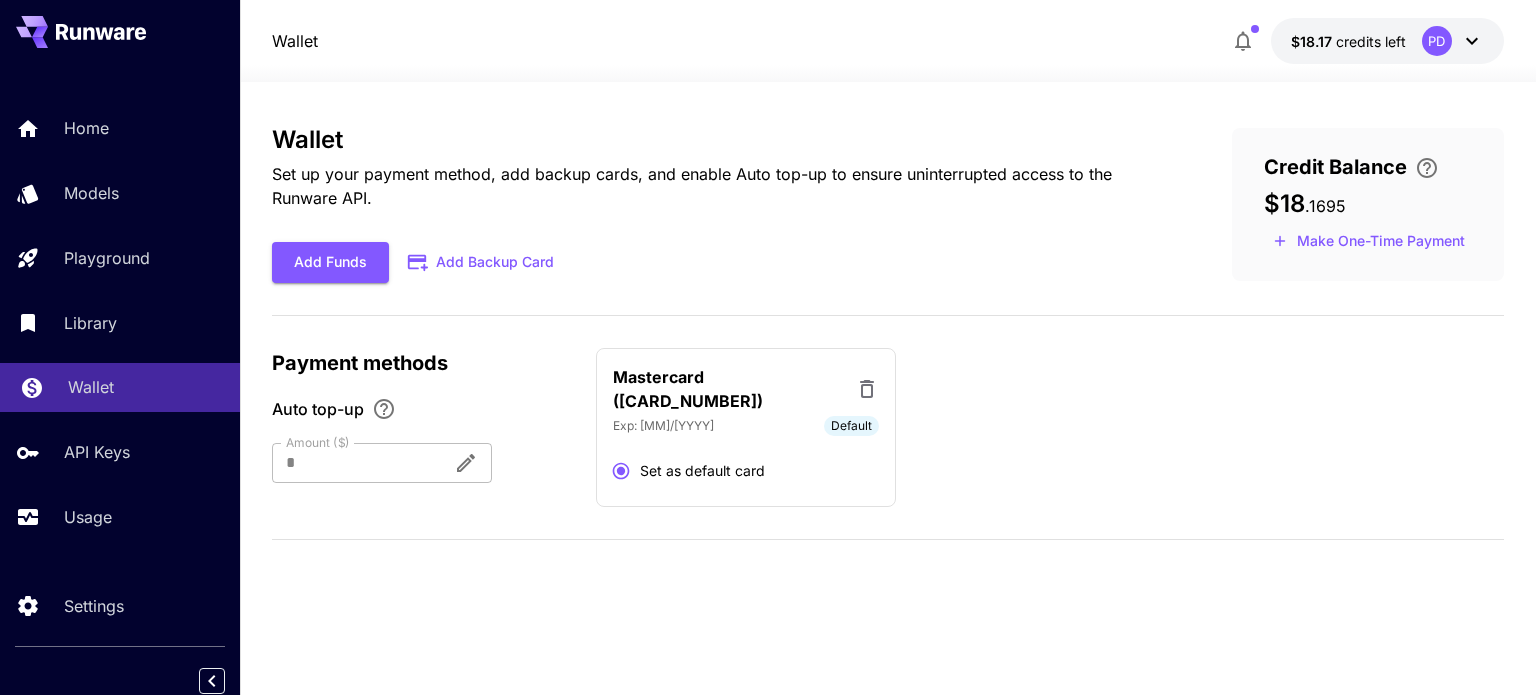 click on "Wallet" at bounding box center (146, 387) 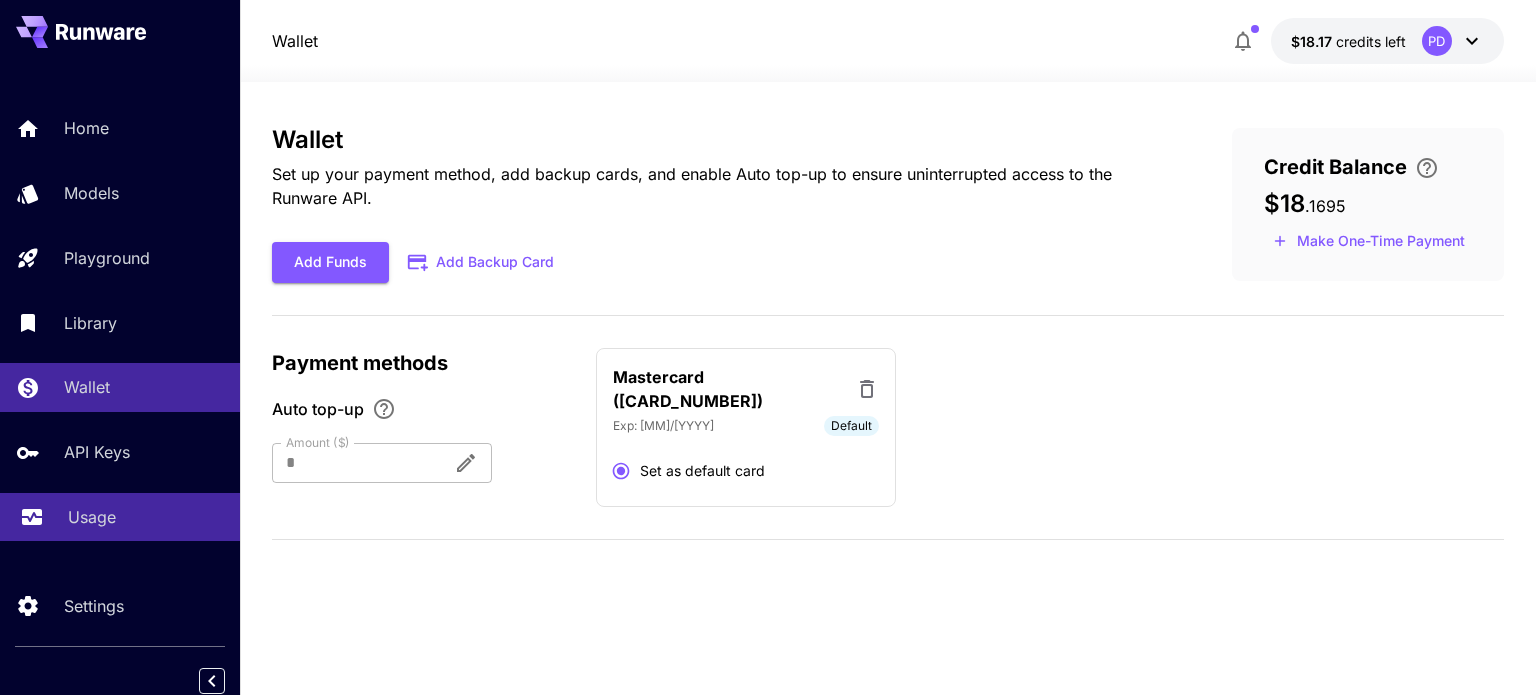 click on "Usage" at bounding box center (146, 517) 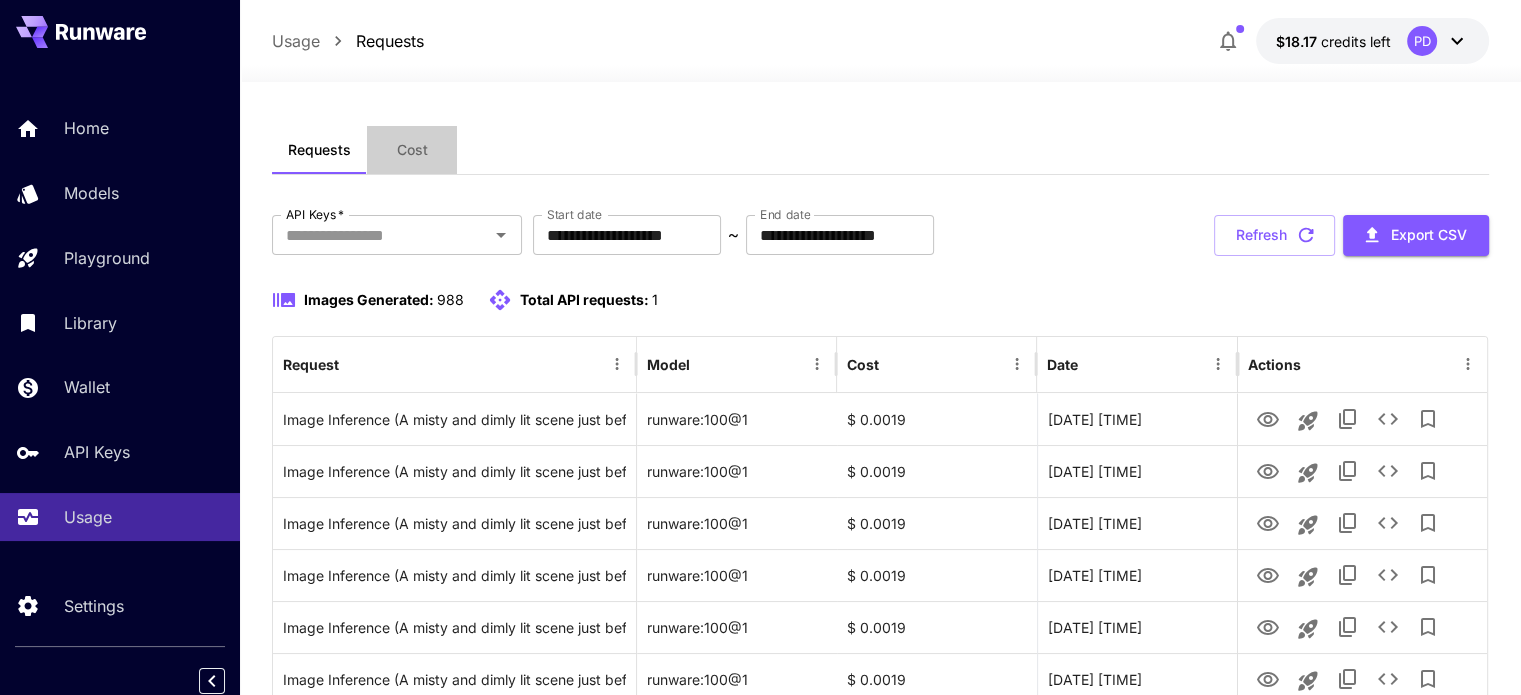 click on "Cost" at bounding box center [412, 150] 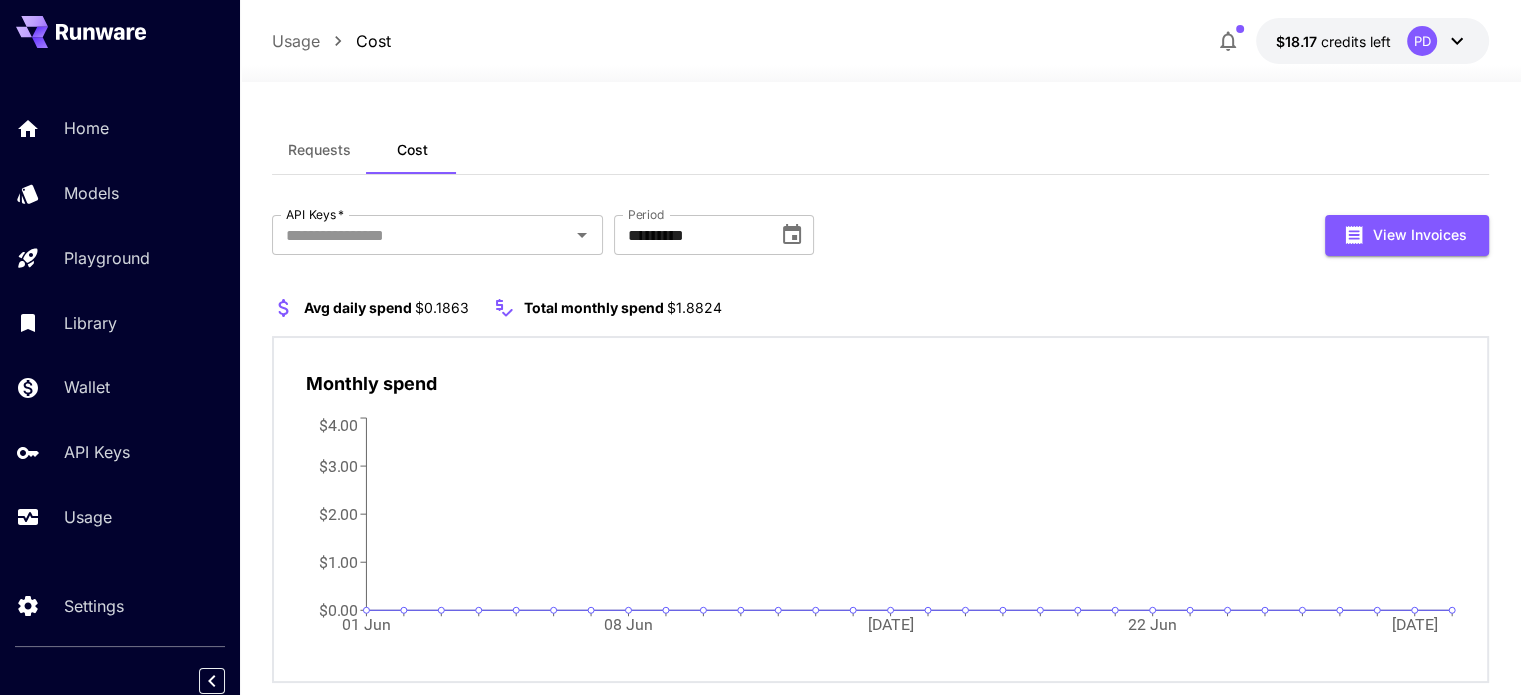 drag, startPoint x: 1368, startPoint y: 0, endPoint x: 798, endPoint y: 195, distance: 602.43256 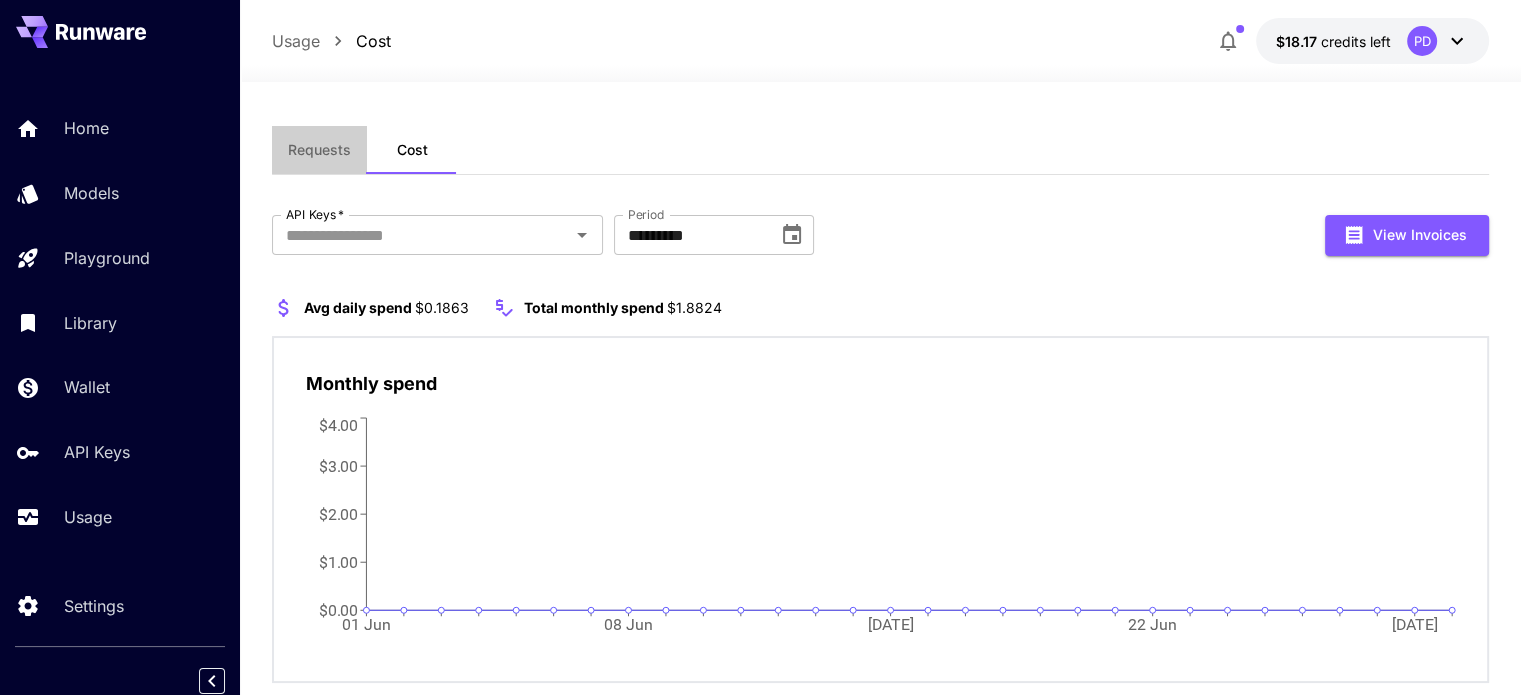 click on "Requests" at bounding box center [319, 150] 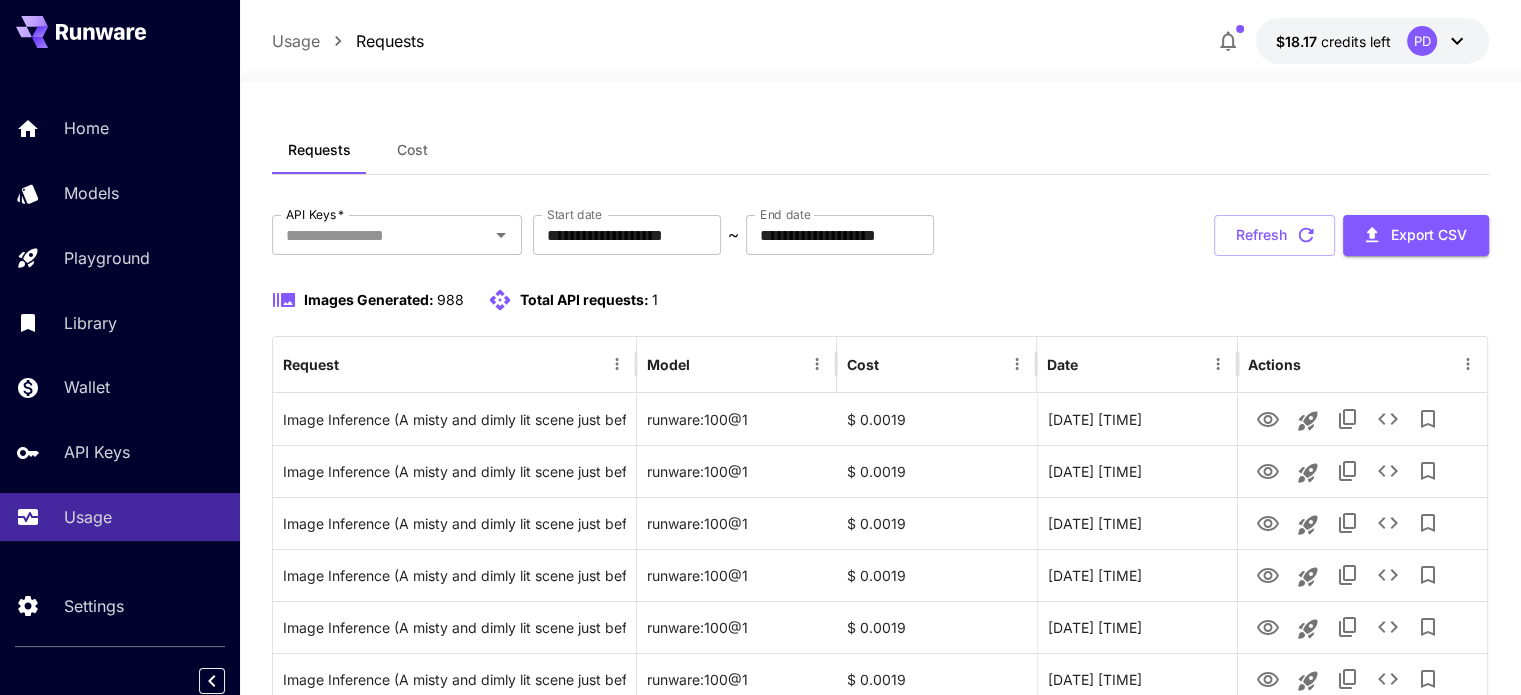 click on "**********" at bounding box center (760, 1553) 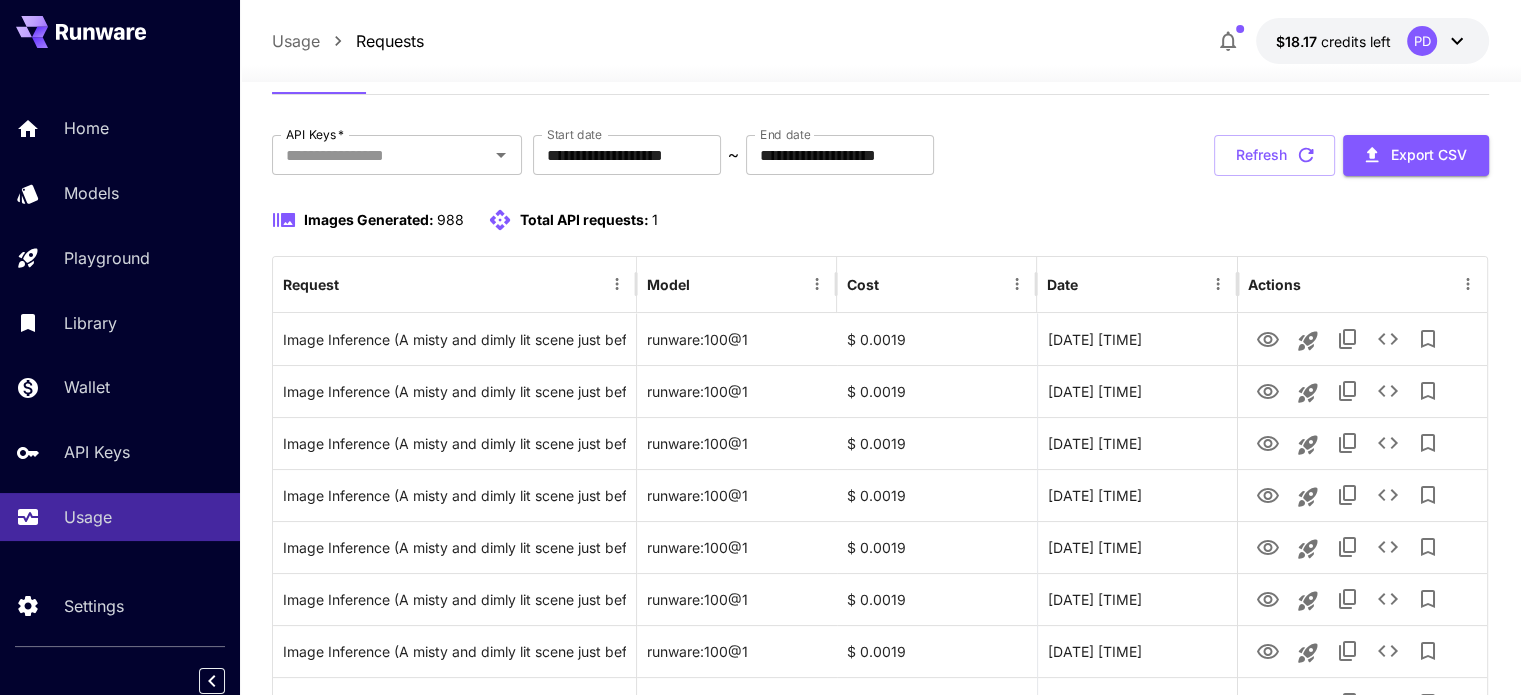 scroll, scrollTop: 0, scrollLeft: 0, axis: both 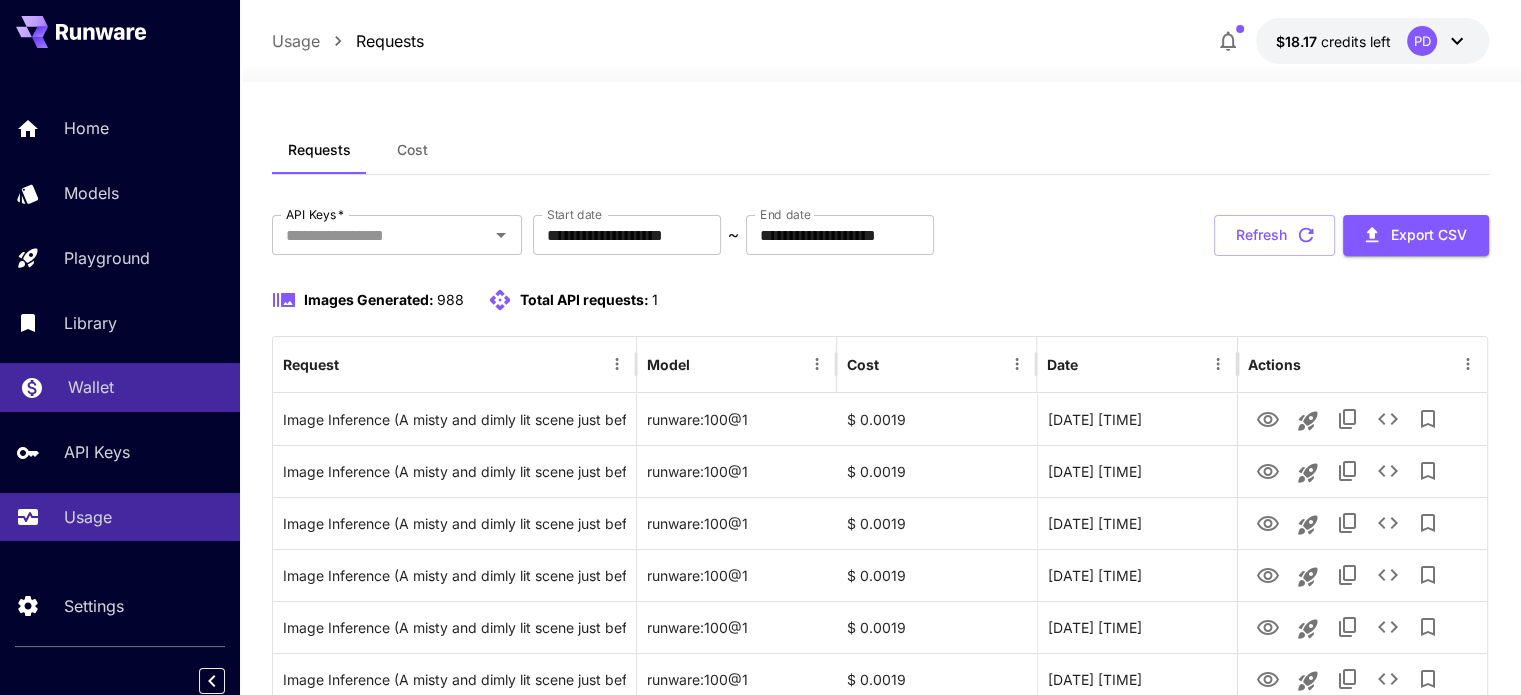 click on "Wallet" at bounding box center [120, 387] 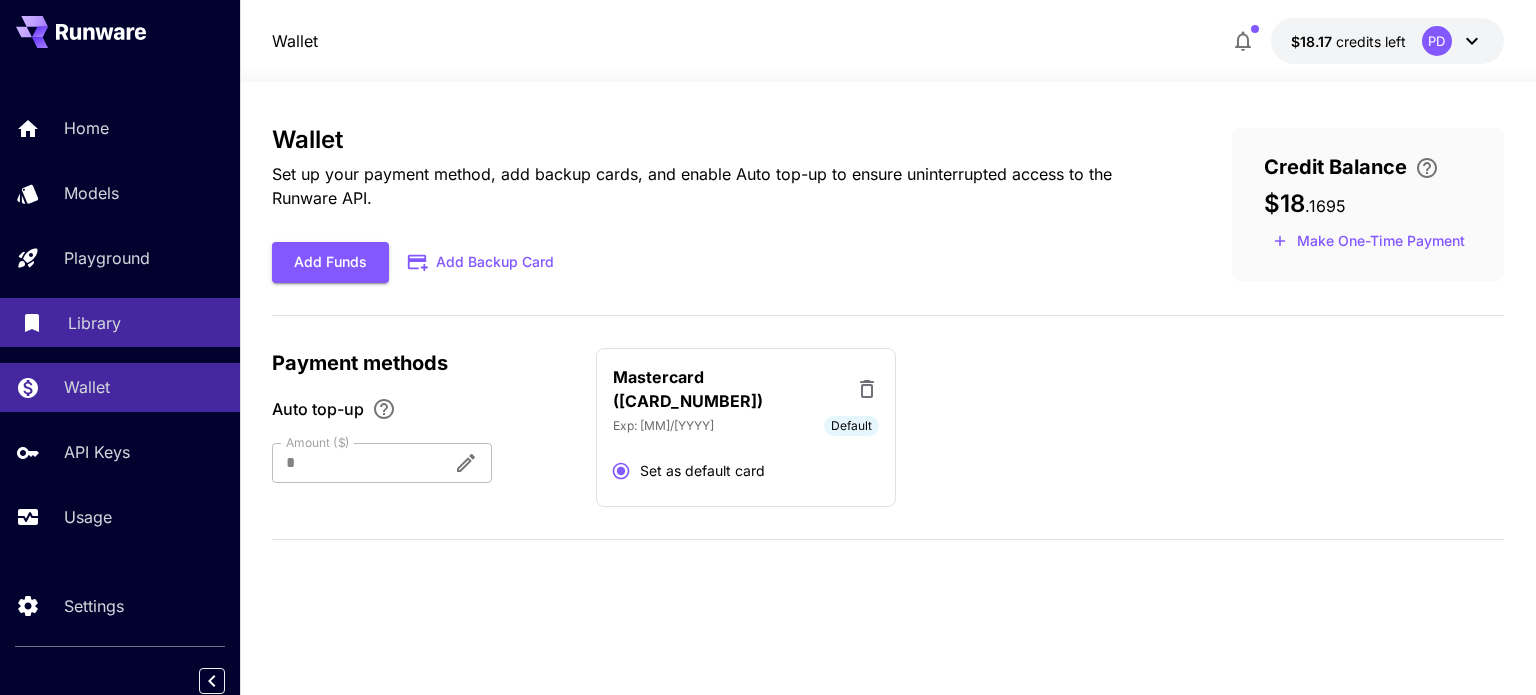 click on "Library" at bounding box center [120, 322] 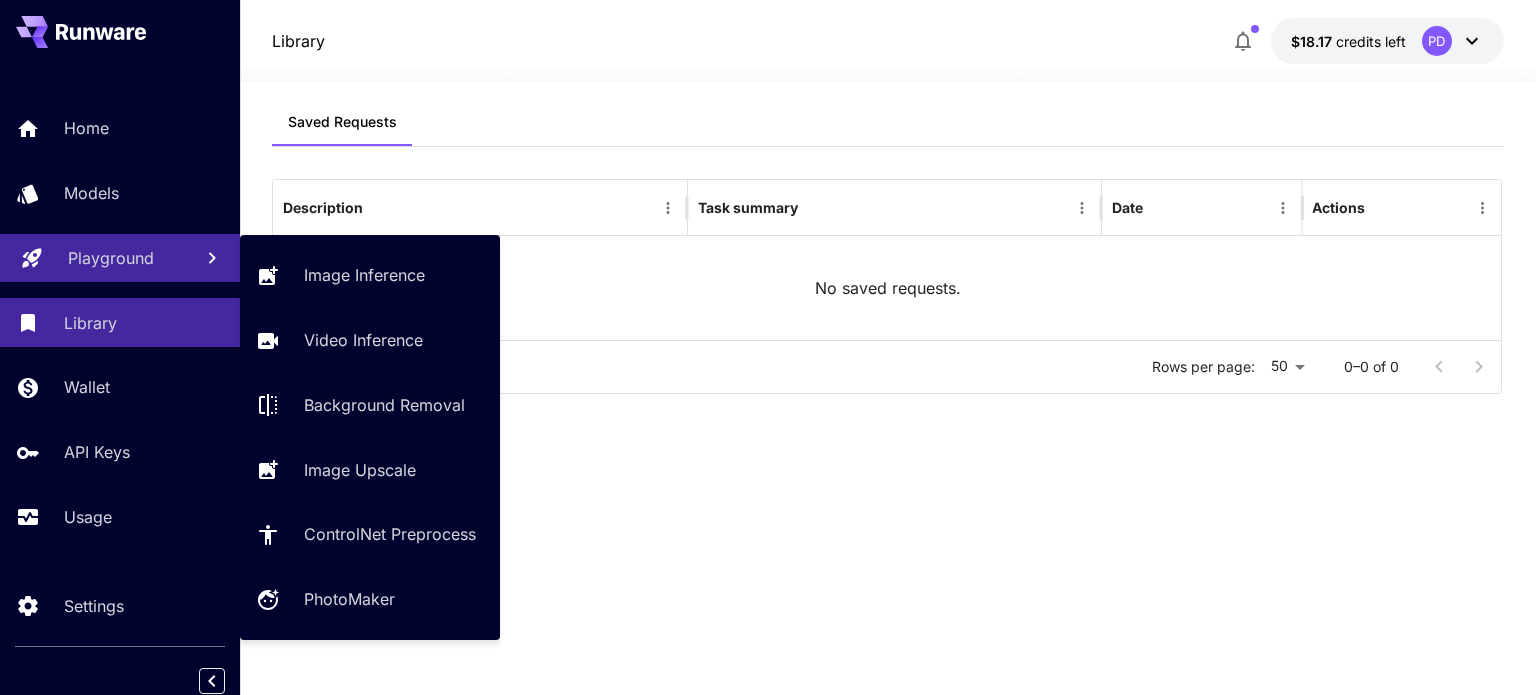 click on "Playground" at bounding box center (111, 258) 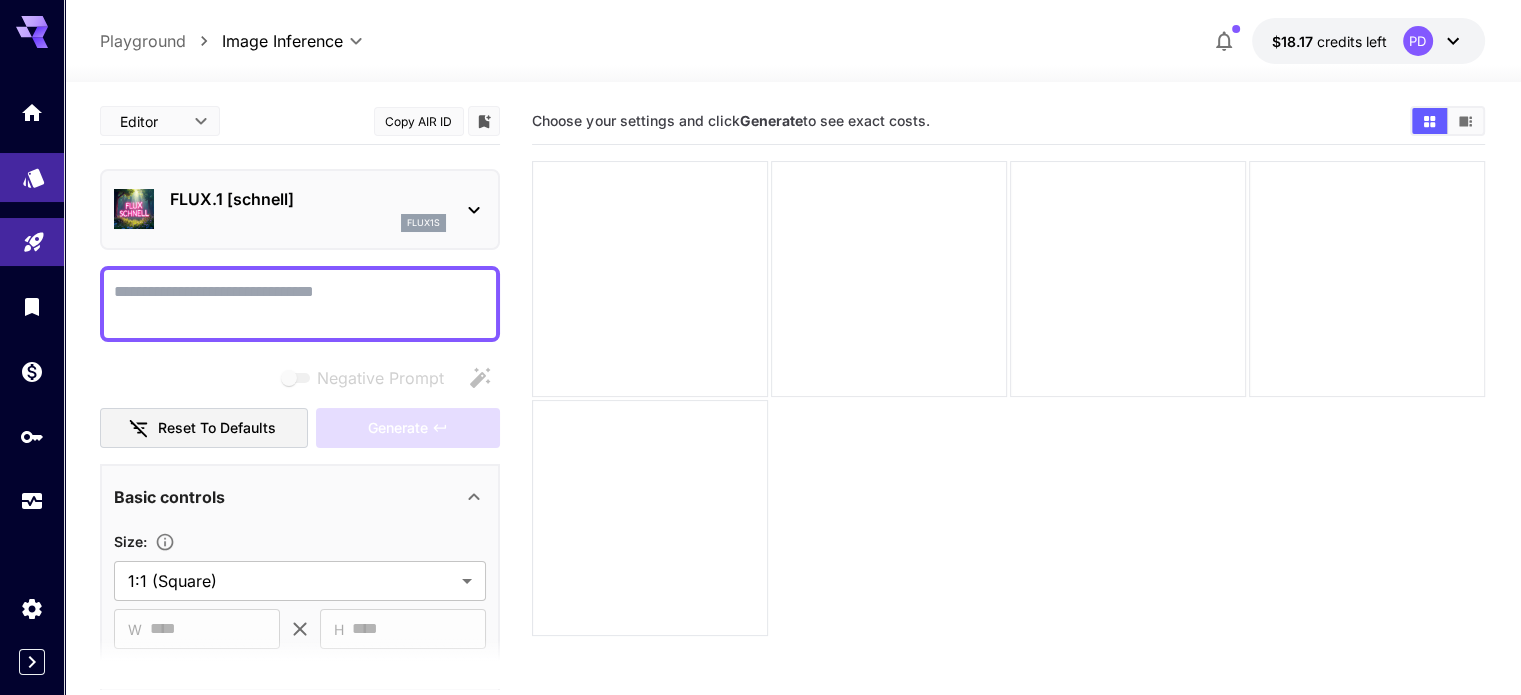 click at bounding box center (32, 177) 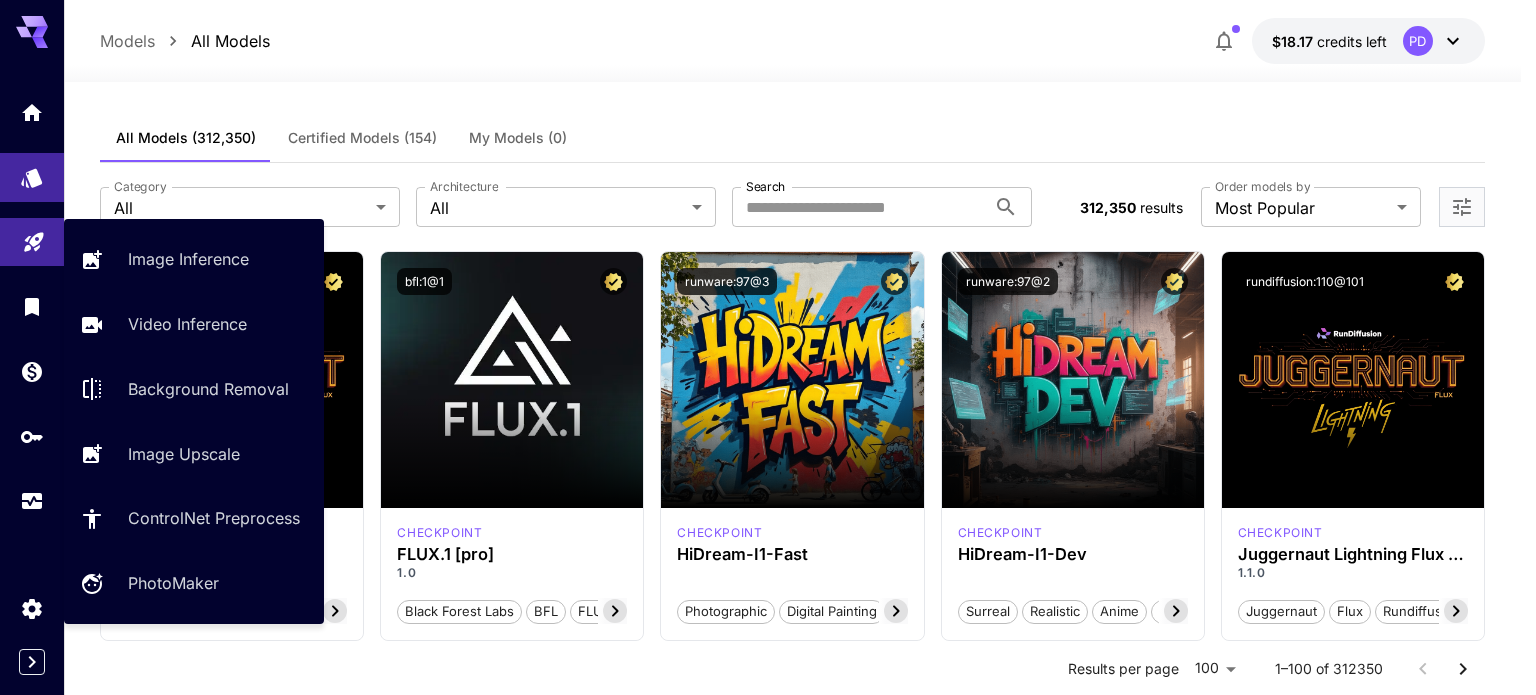 click at bounding box center (32, 242) 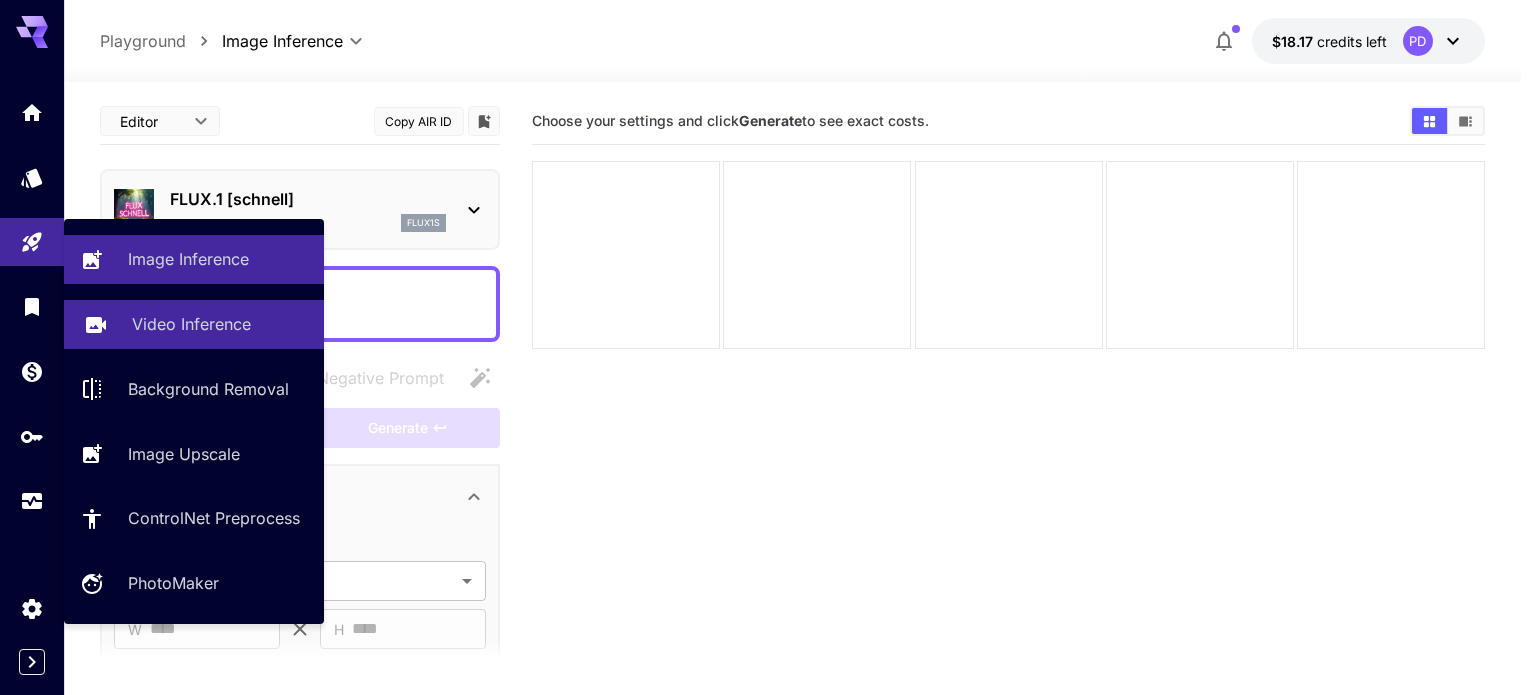 click on "Video Inference" at bounding box center (191, 324) 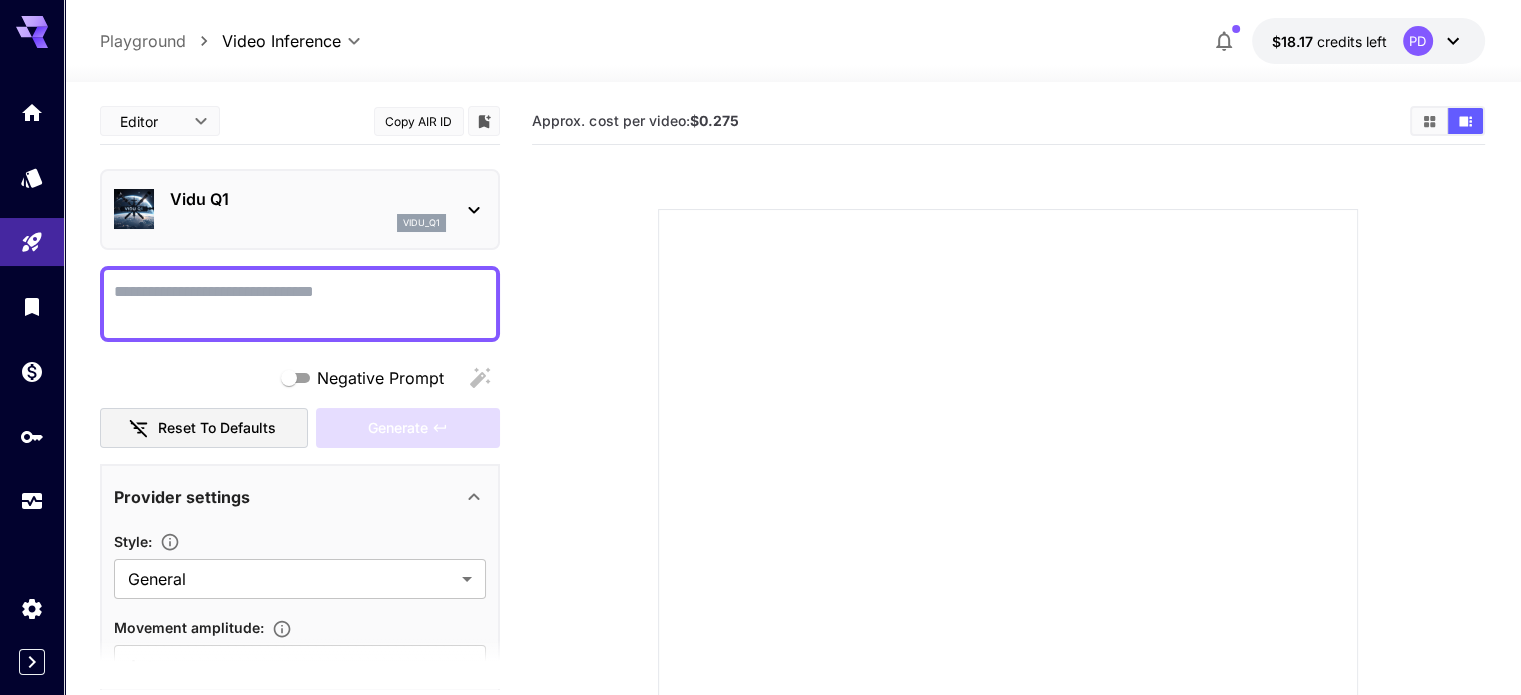 click on "vidu_q1" at bounding box center [308, 223] 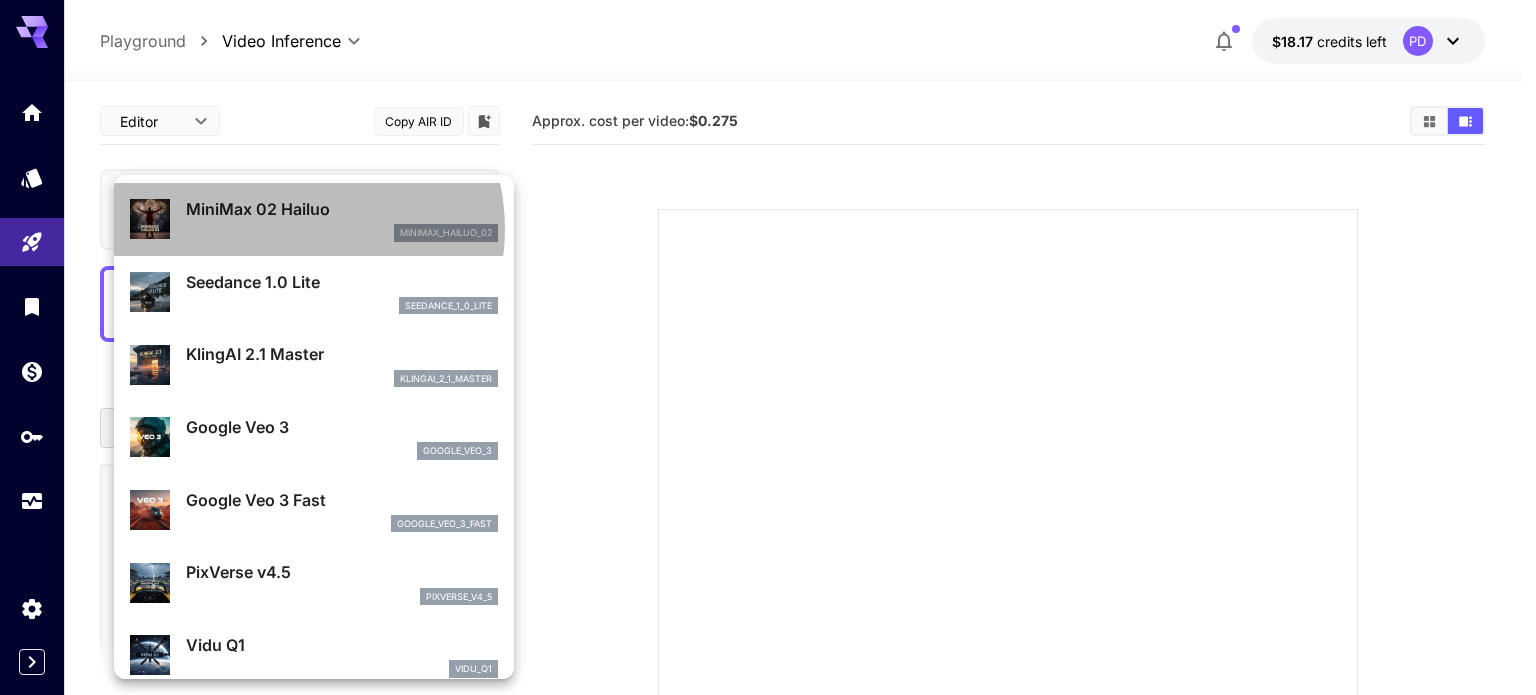 click on "minimax_hailuo_02" at bounding box center (342, 233) 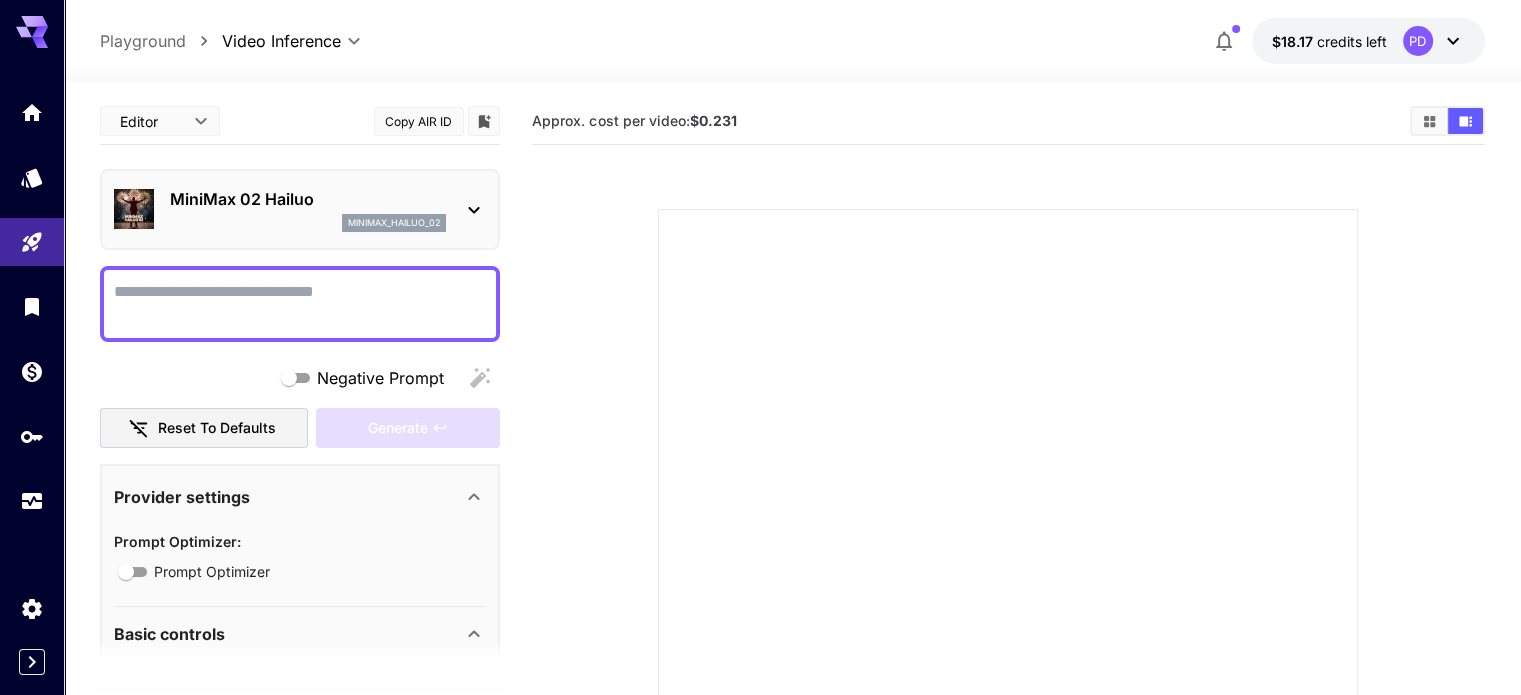 click on "minimax_hailuo_02" at bounding box center (308, 223) 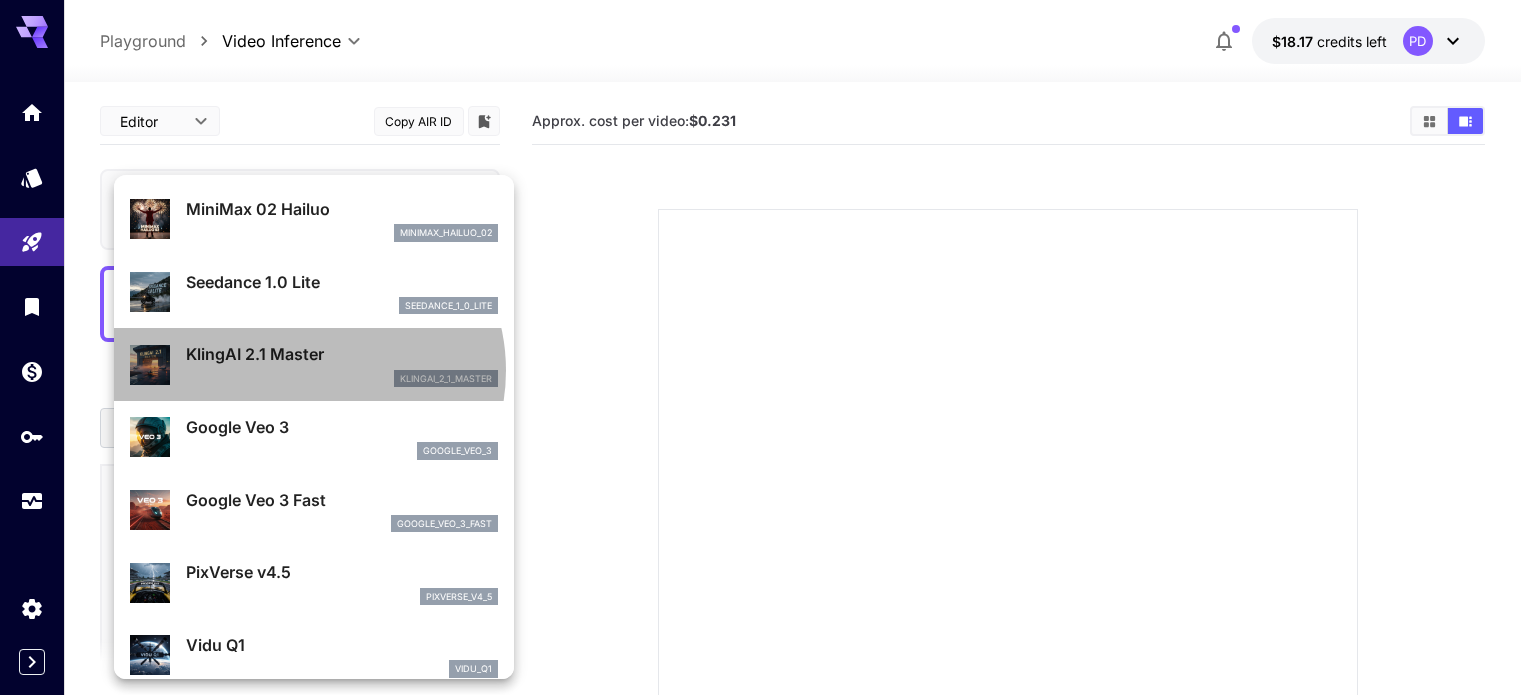 click on "klingai_2_1_master" at bounding box center [342, 379] 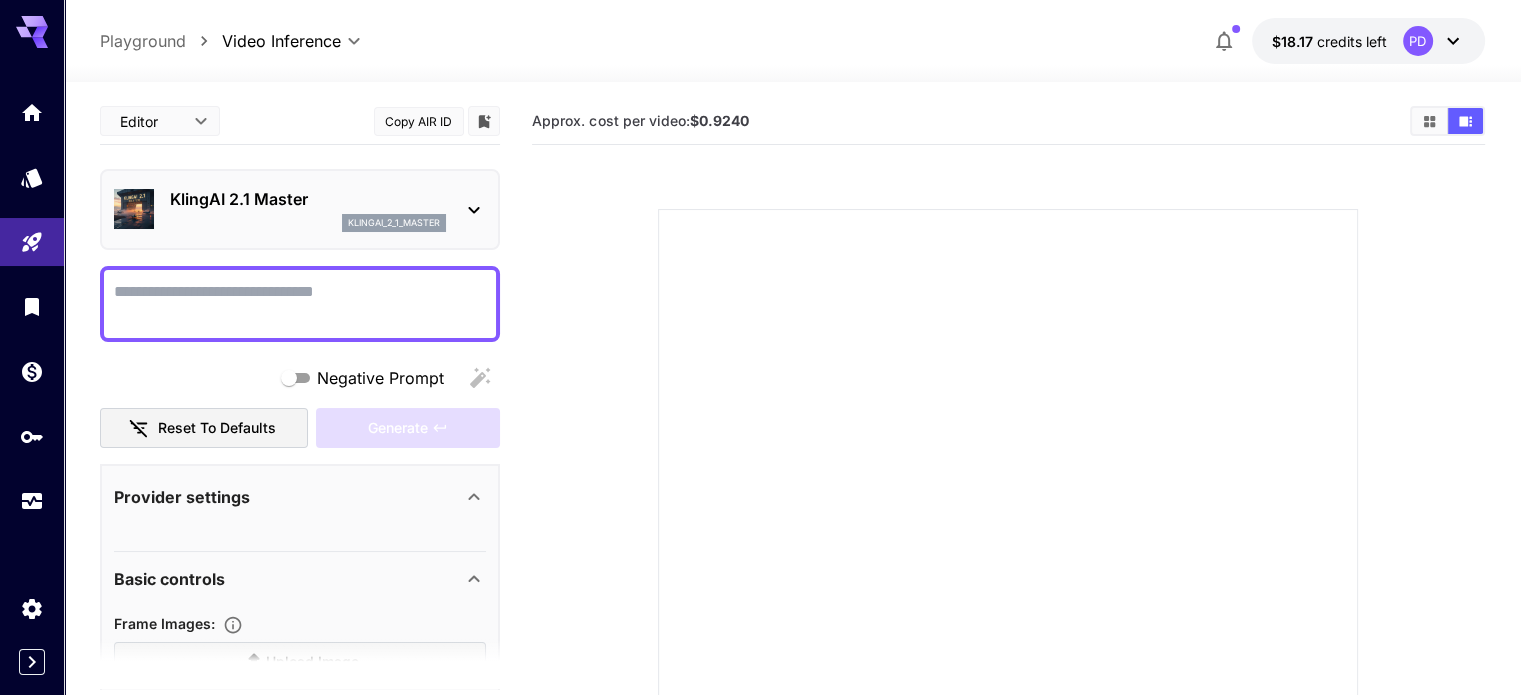 click on "klingai_2_1_master" at bounding box center [308, 223] 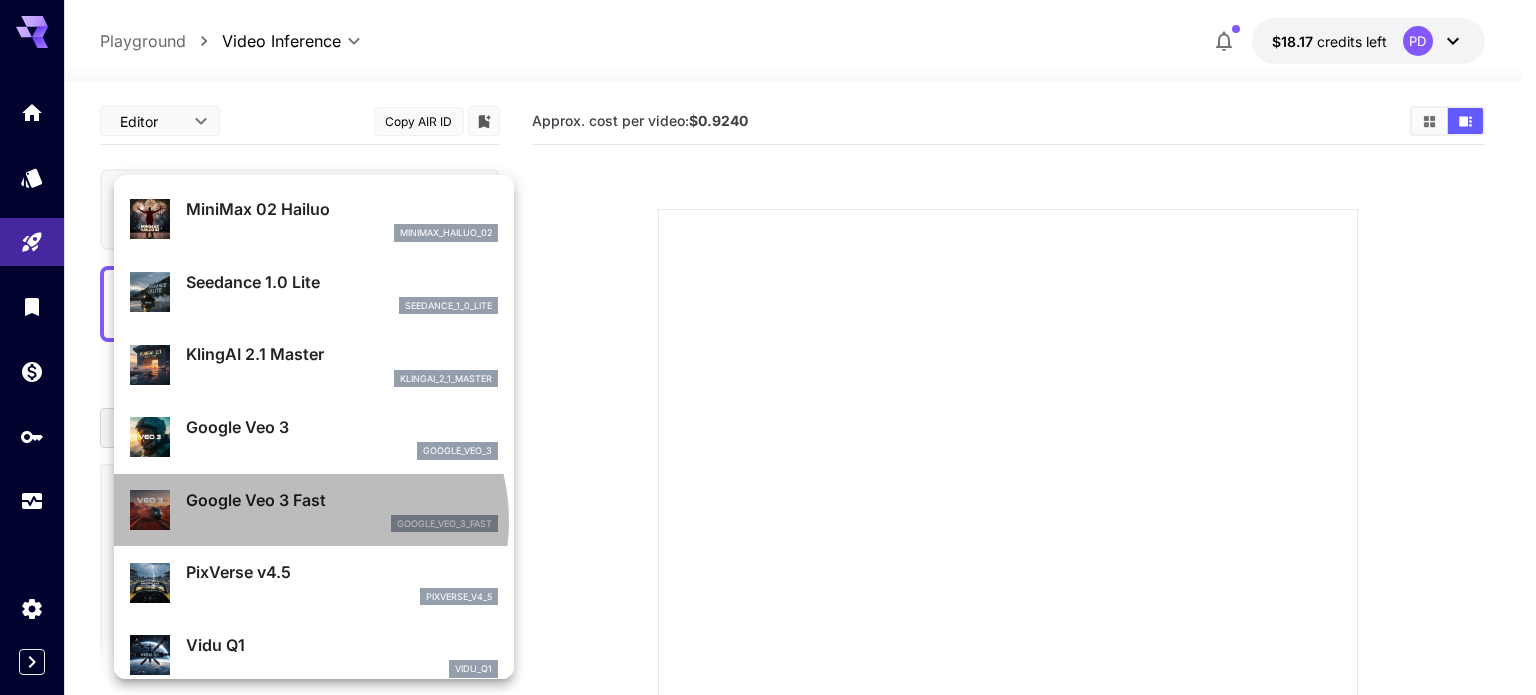 click on "google_veo_3_fast" at bounding box center [342, 524] 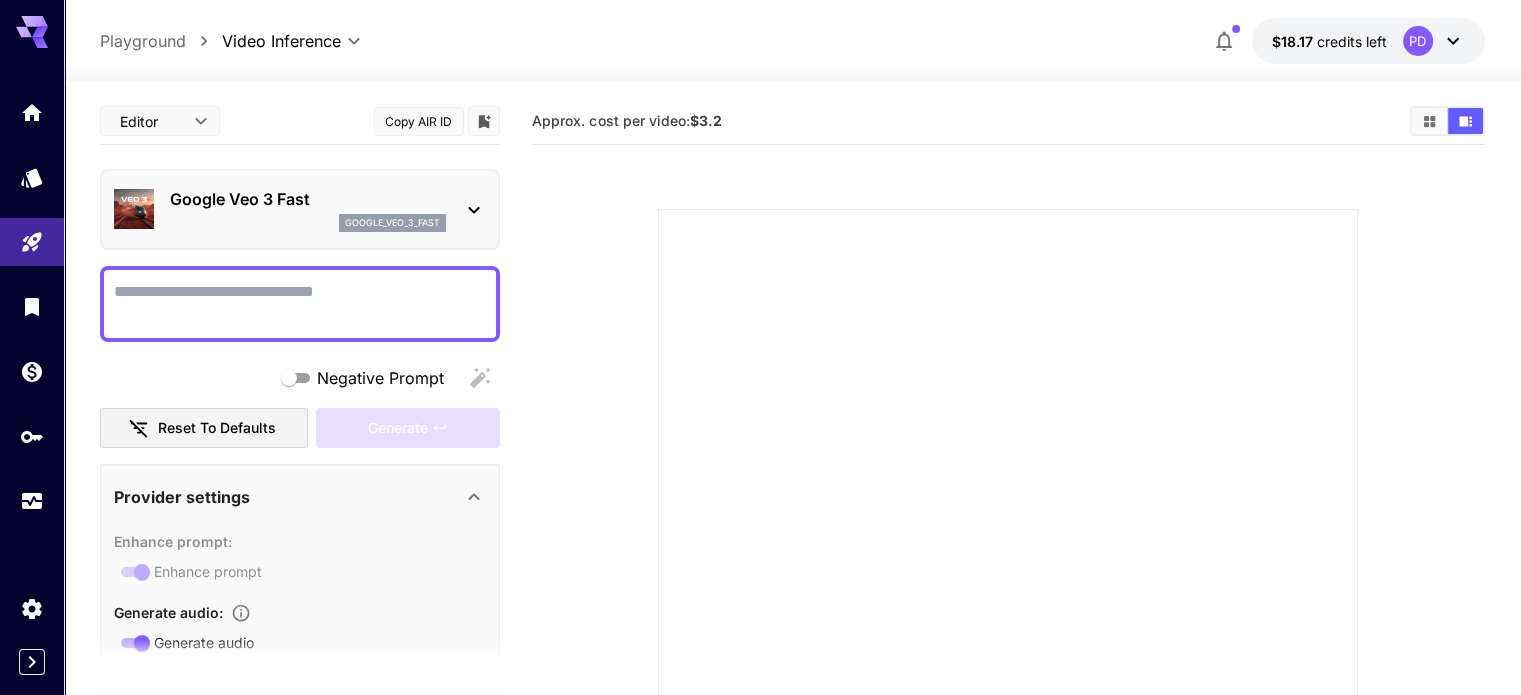 click on "Google Veo 3 Fast" at bounding box center [308, 199] 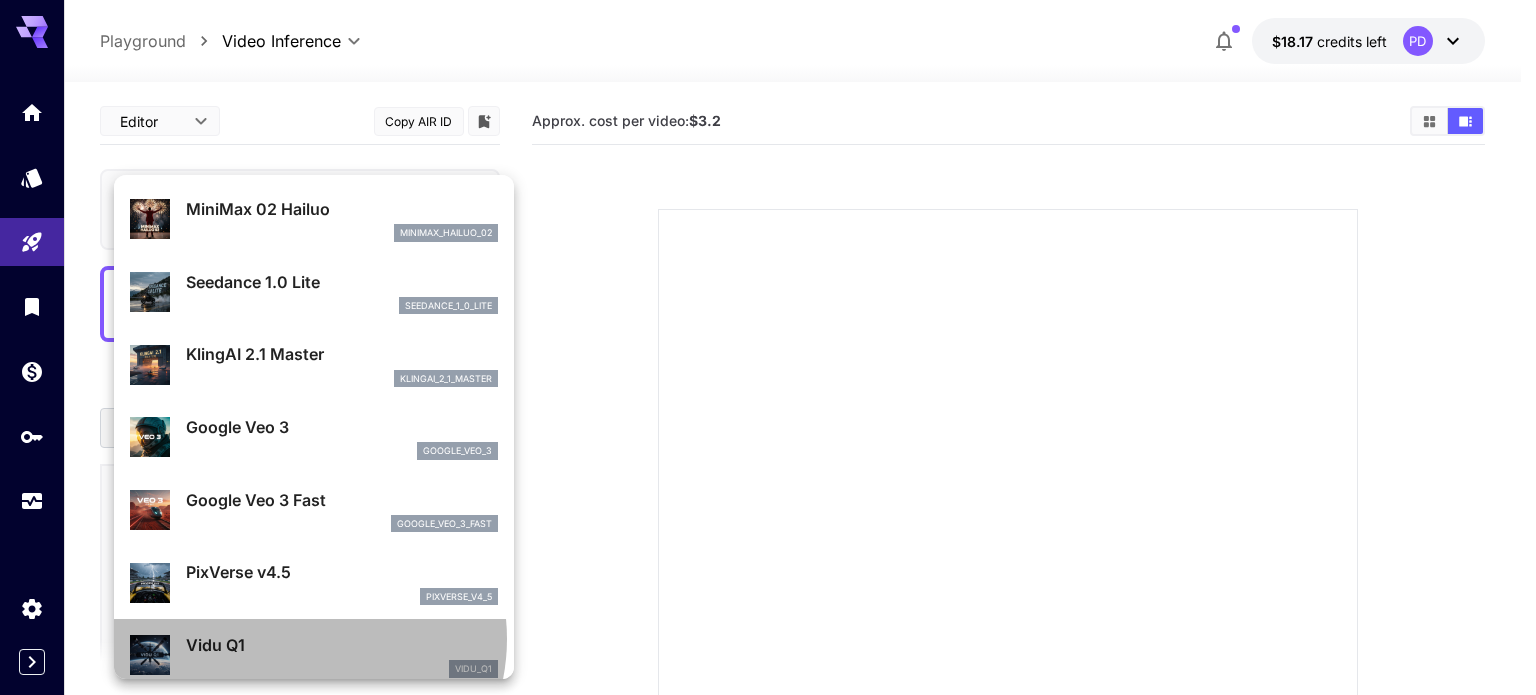 click on "Vidu Q1" at bounding box center (342, 645) 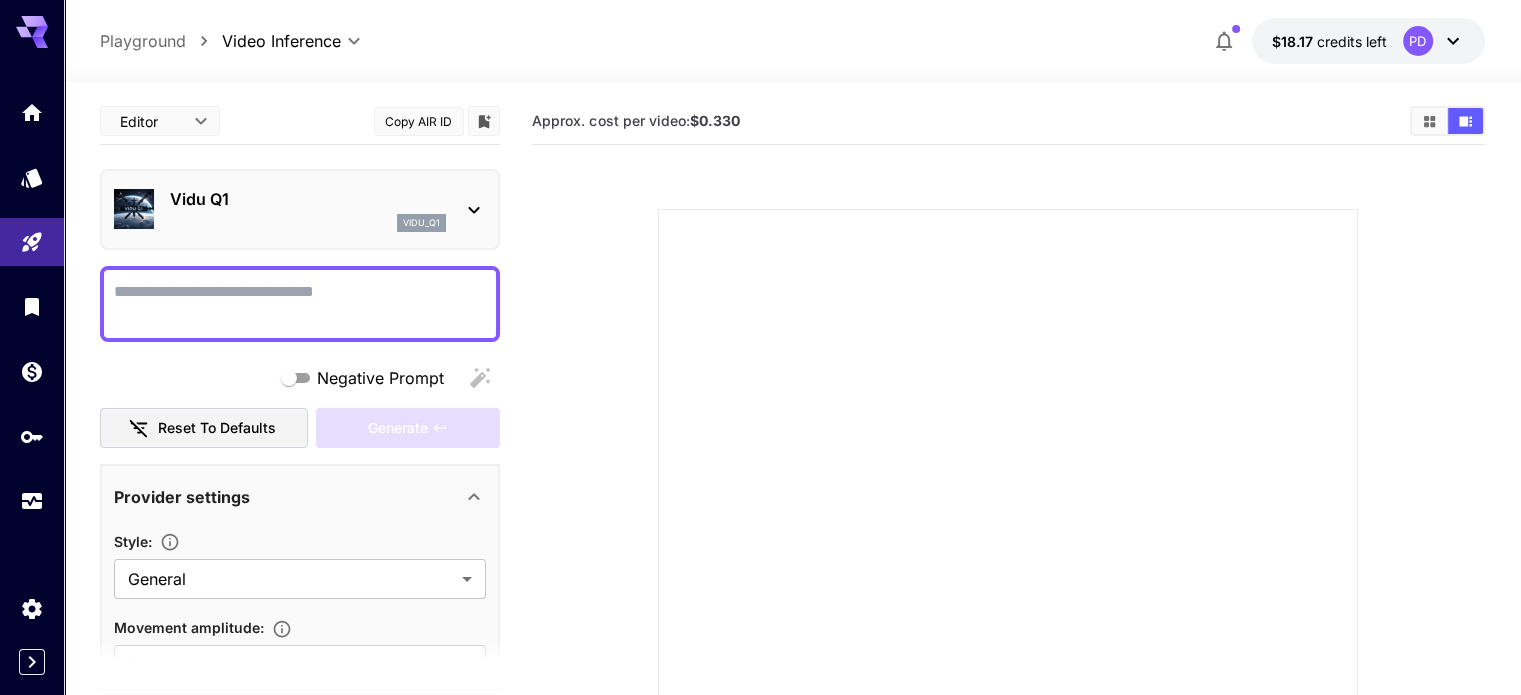 click on "Negative Prompt" at bounding box center [300, 304] 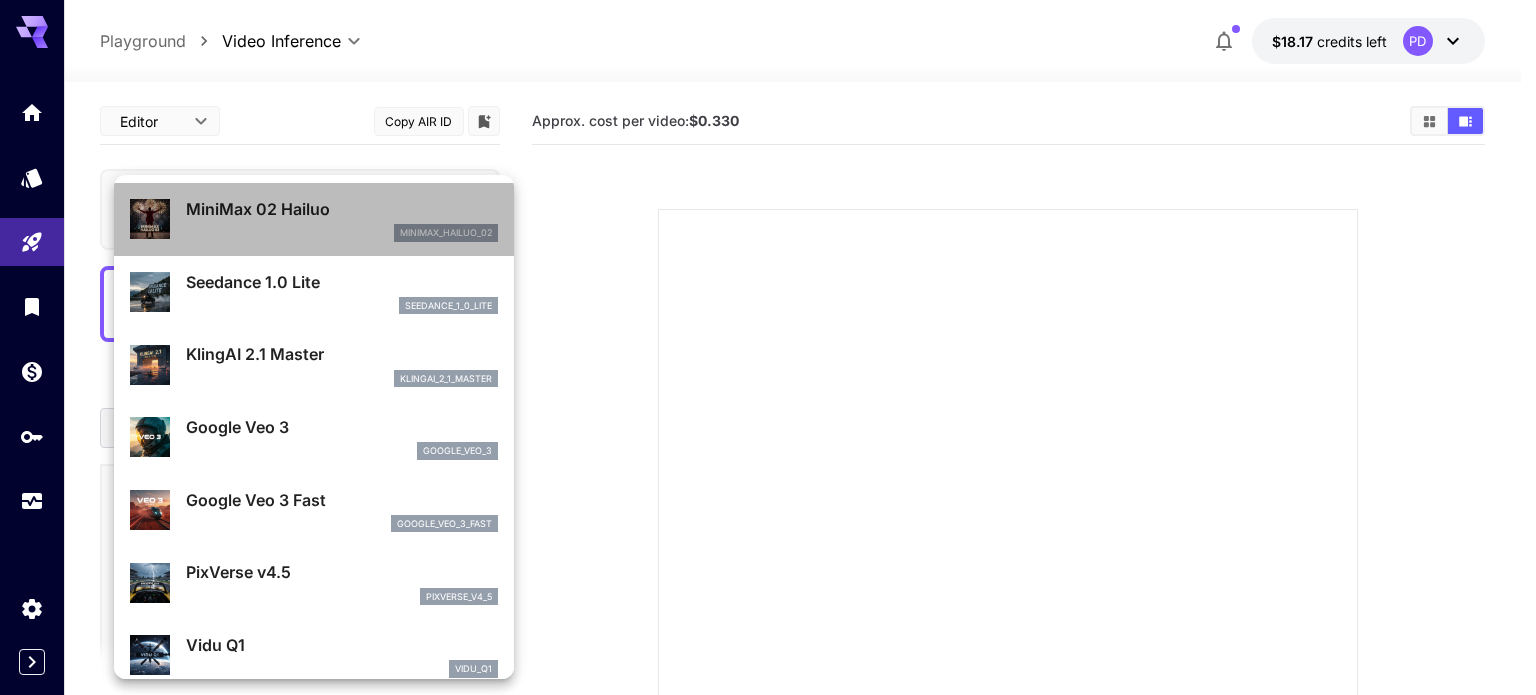 click on "minimax_hailuo_02" at bounding box center (342, 233) 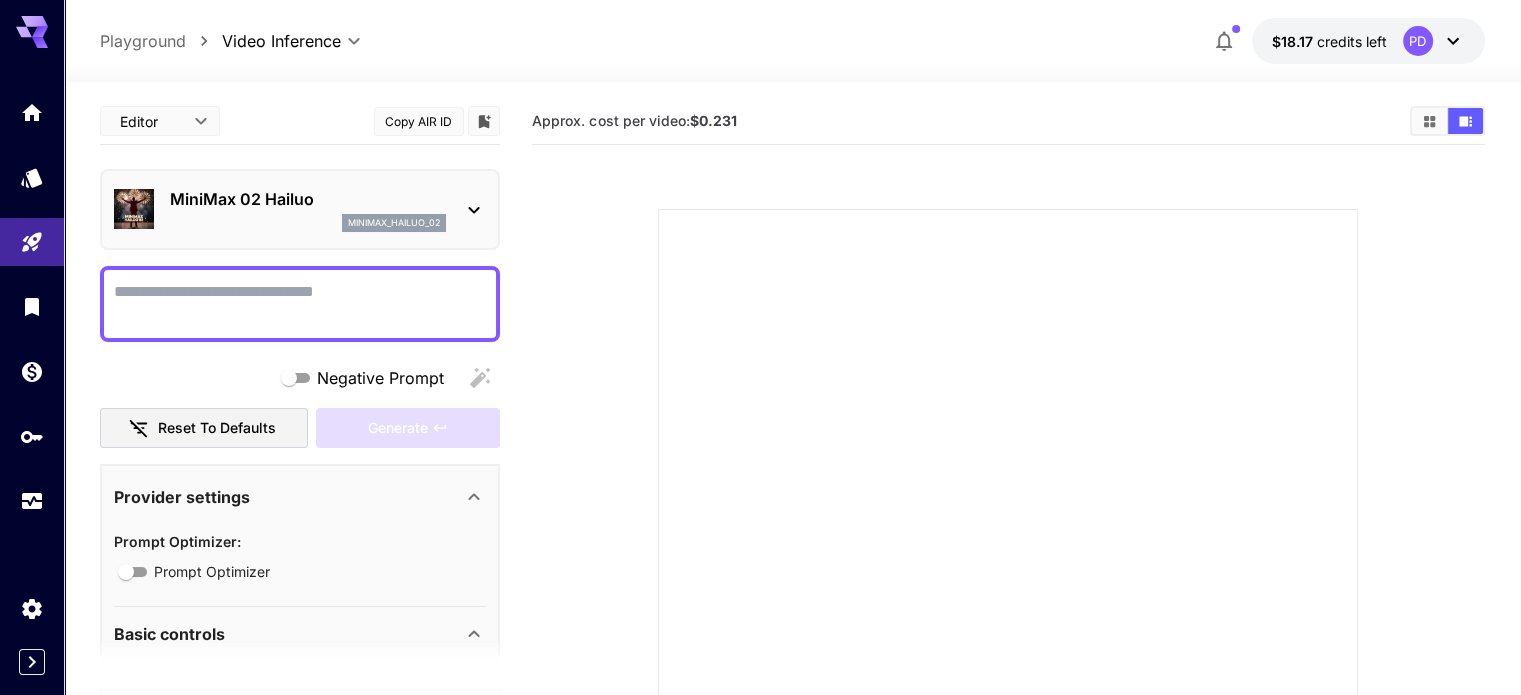 click on "Negative Prompt" at bounding box center [300, 378] 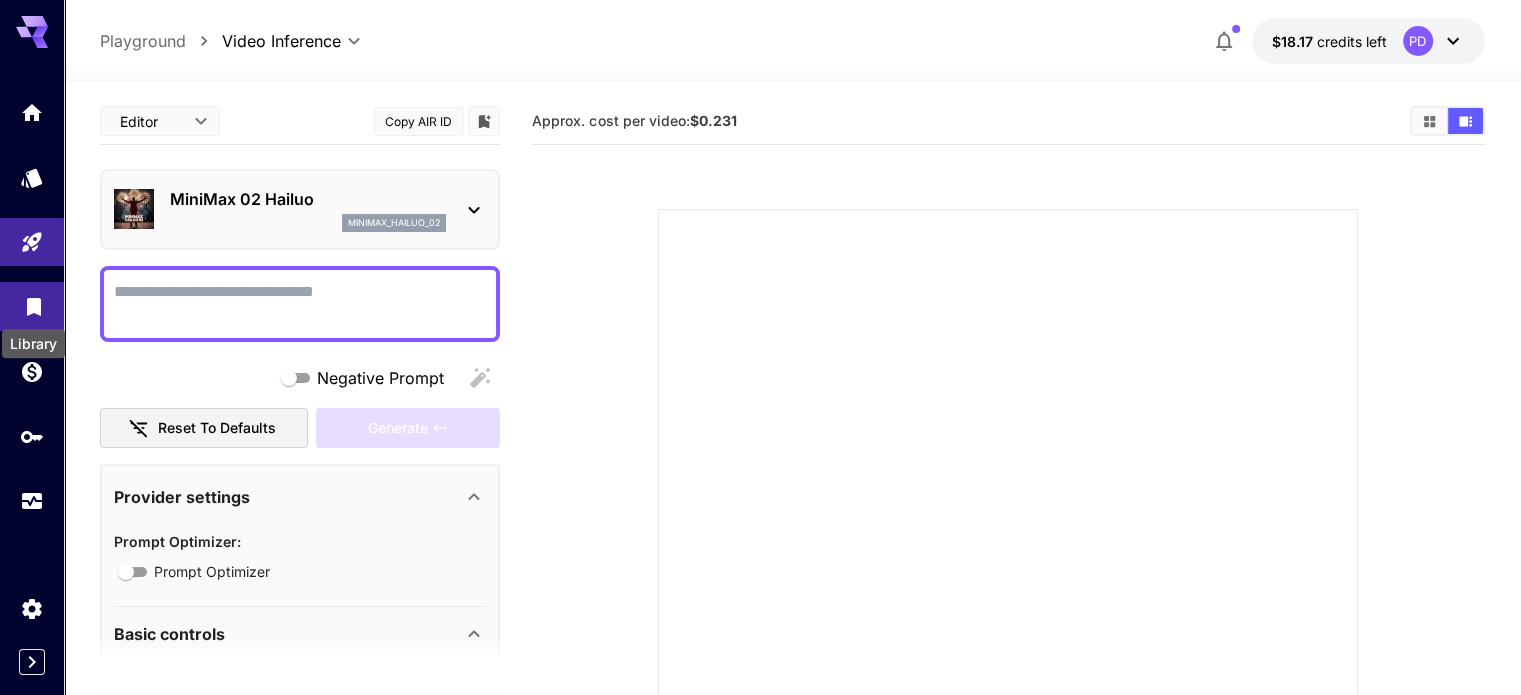 click 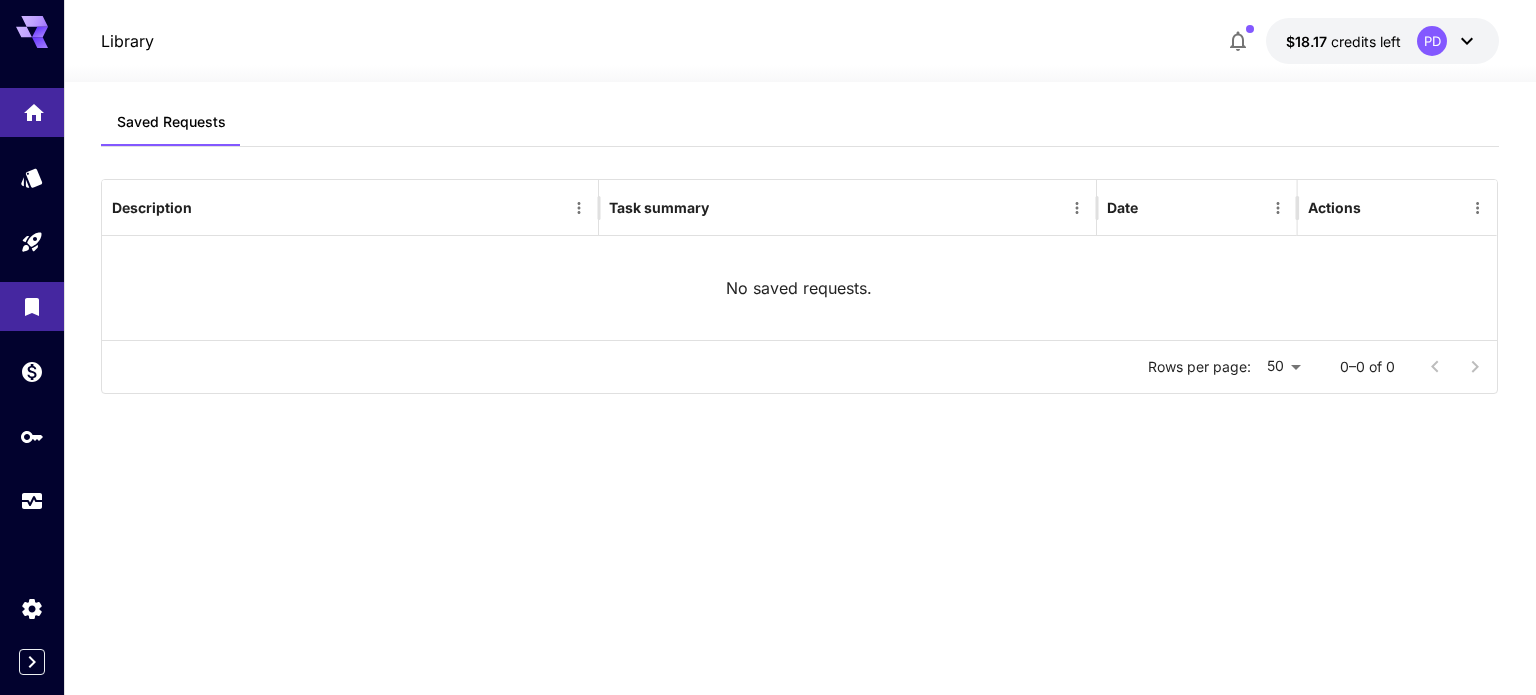 click at bounding box center (32, 112) 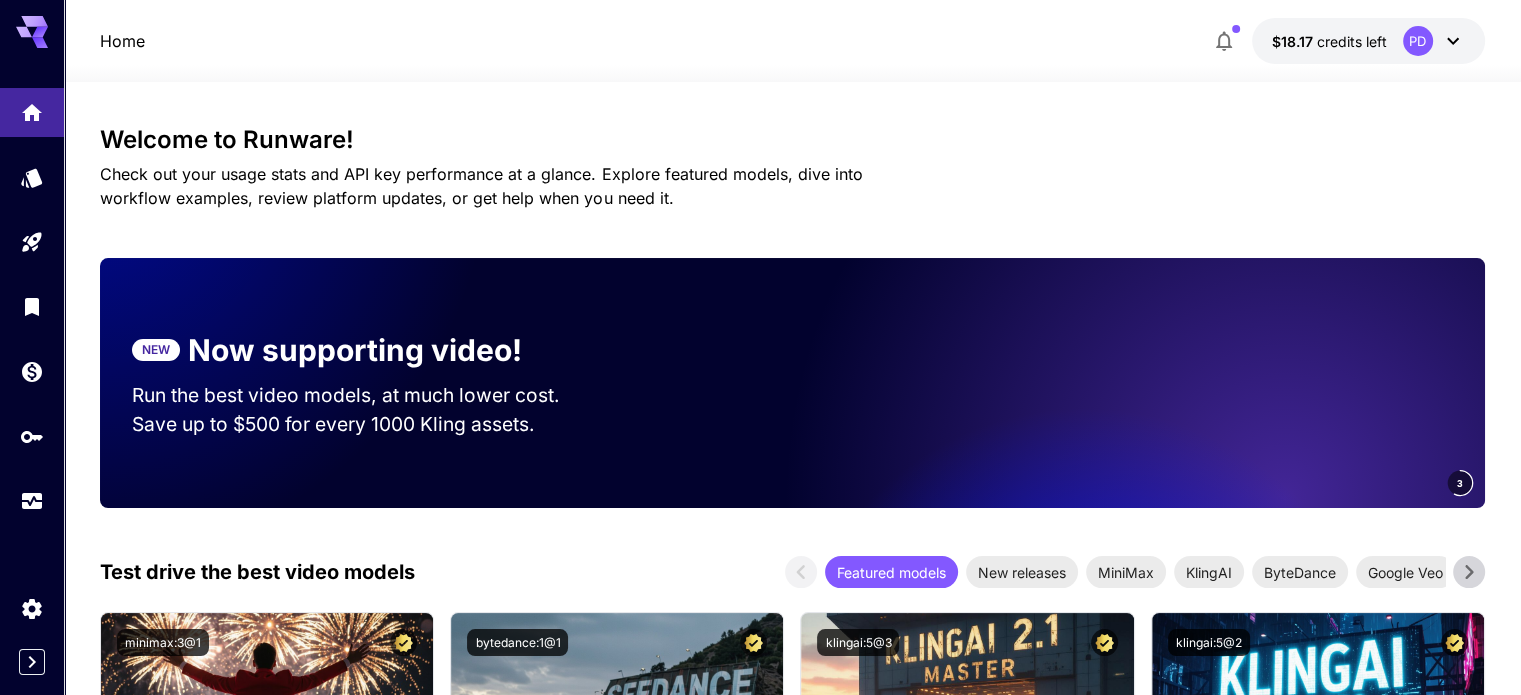 click at bounding box center [1205, 383] 